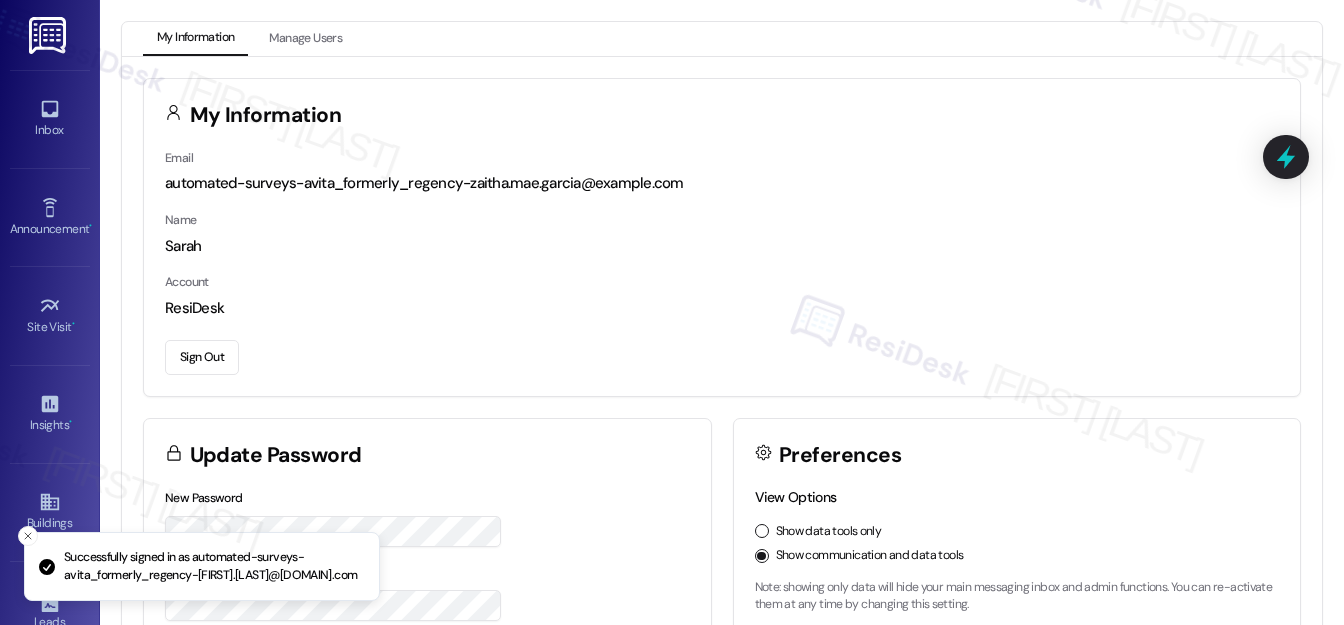 scroll, scrollTop: 0, scrollLeft: 0, axis: both 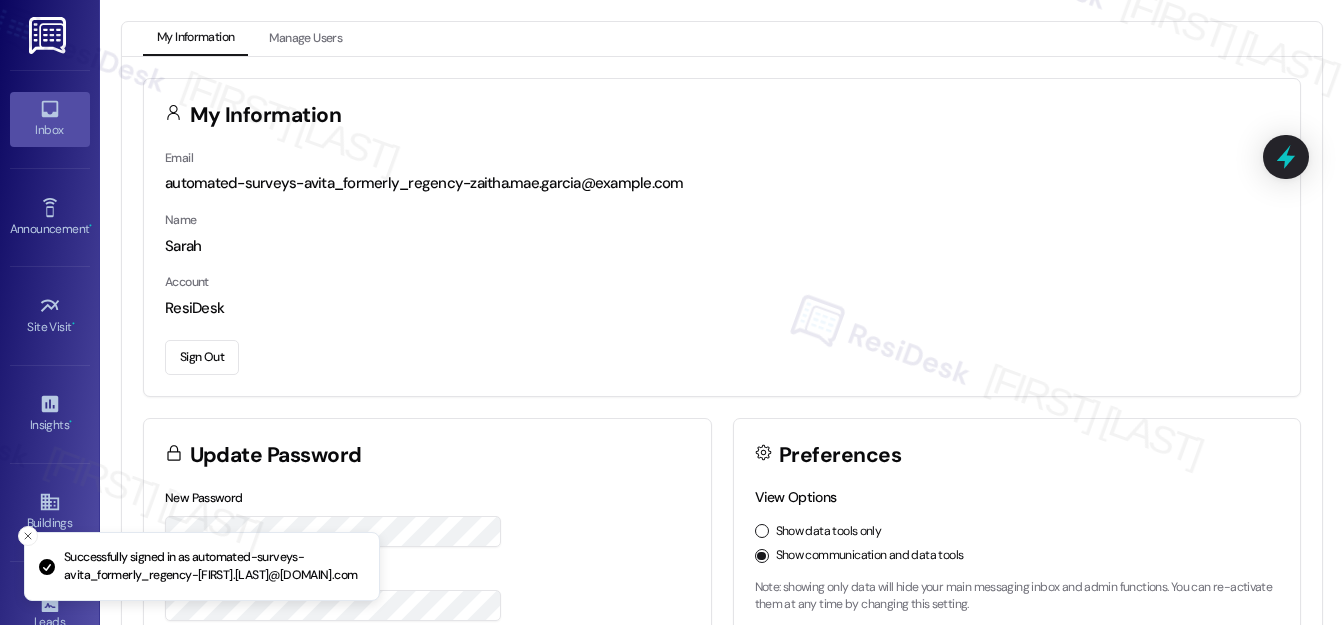 click on "Inbox" at bounding box center [50, 130] 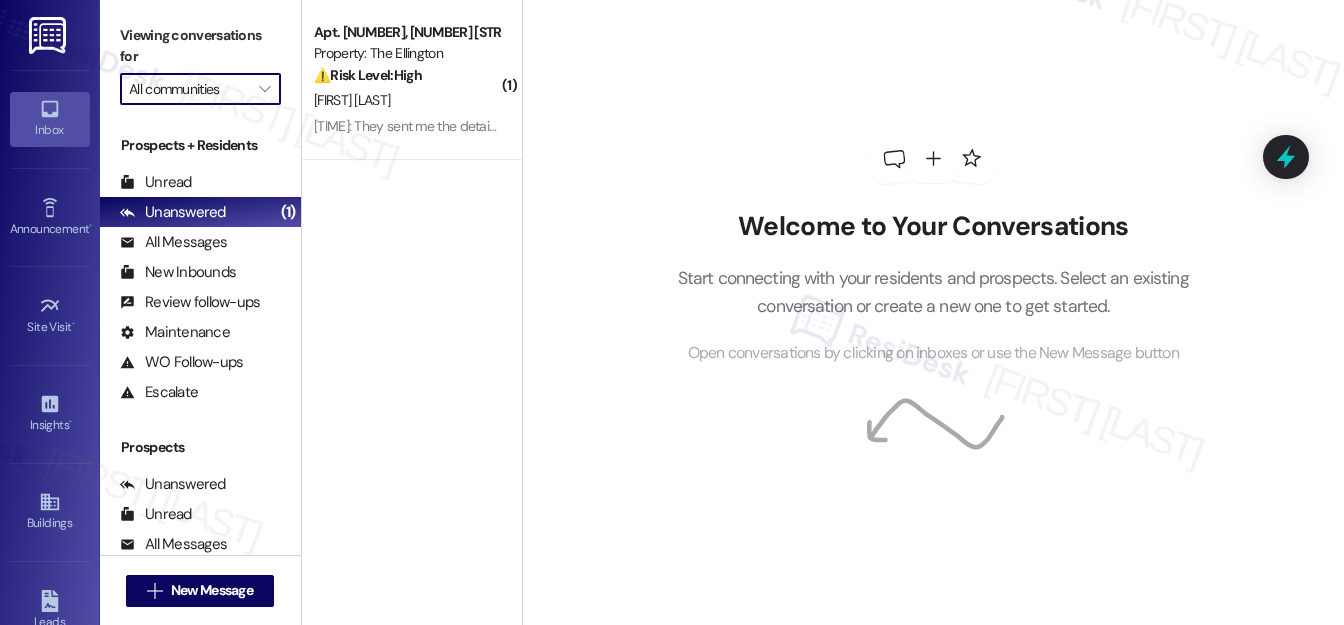 click on "All communities" at bounding box center [189, 89] 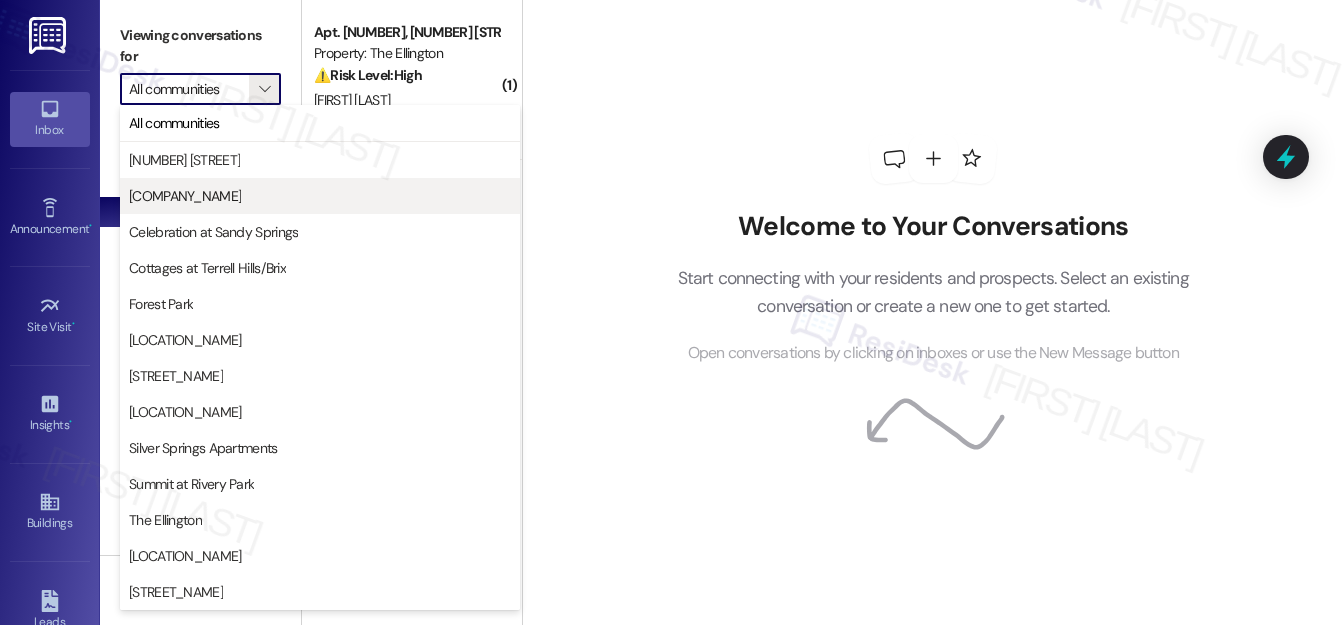 click on "[COMPANY_NAME]" at bounding box center (185, 196) 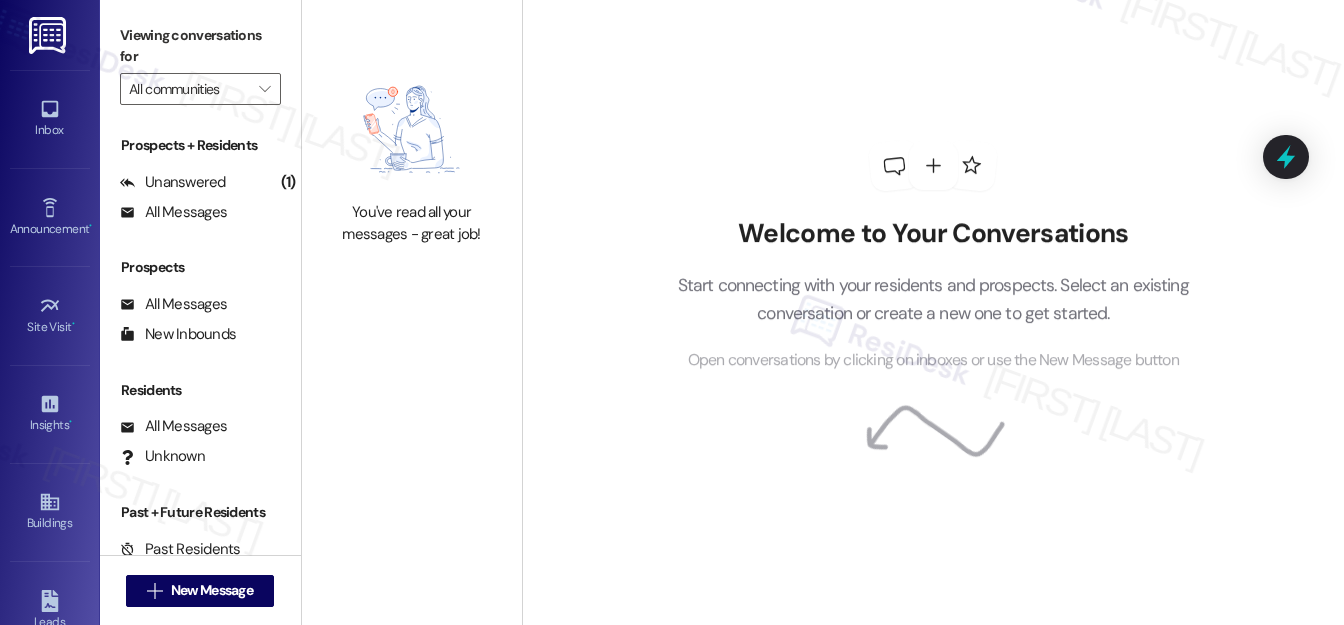 type on "[COMPANY_NAME]" 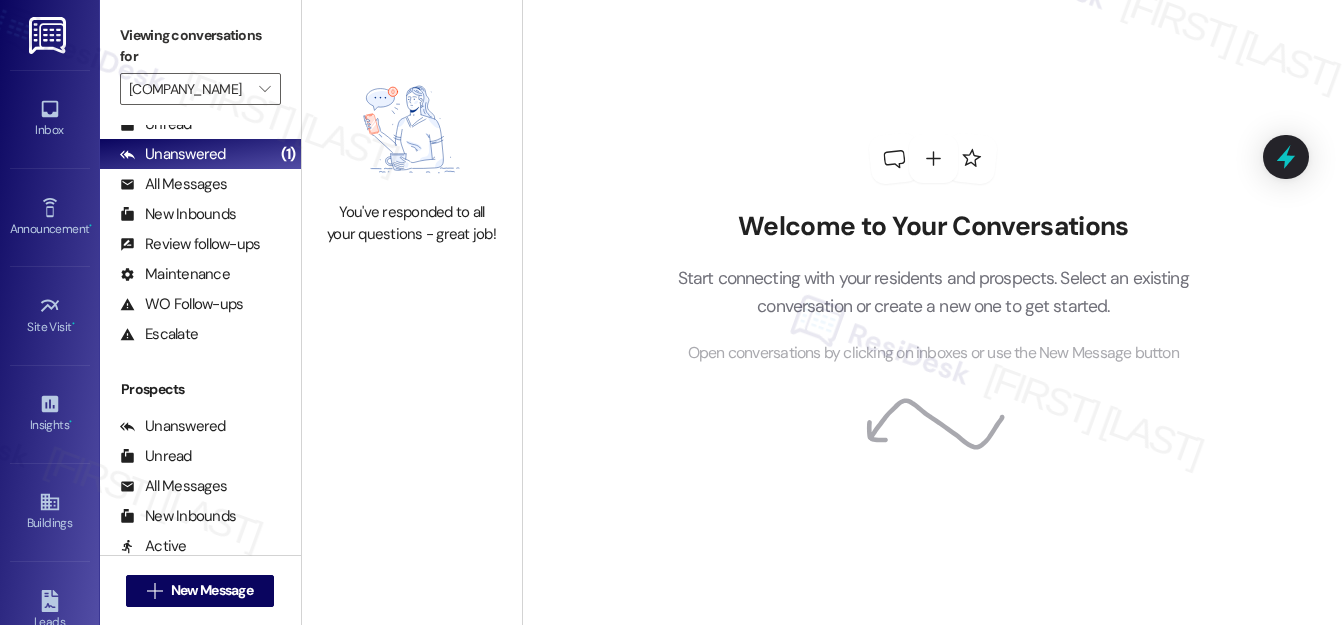 scroll, scrollTop: 90, scrollLeft: 0, axis: vertical 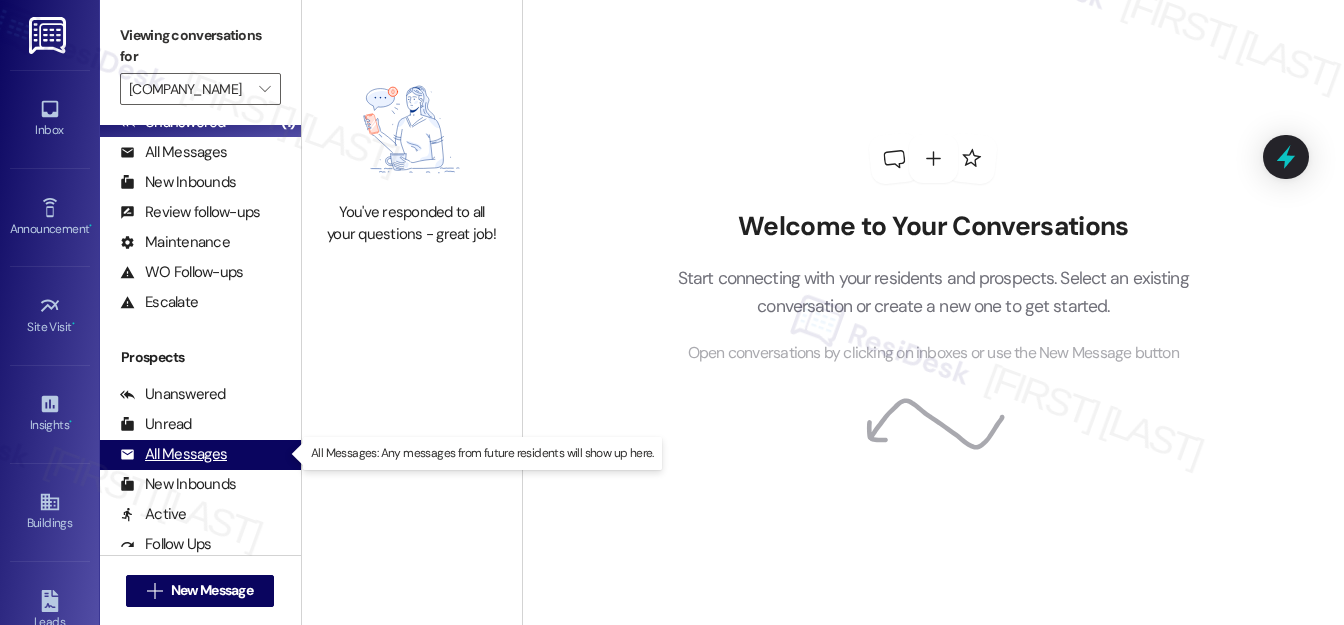 click on "All Messages" at bounding box center (173, 454) 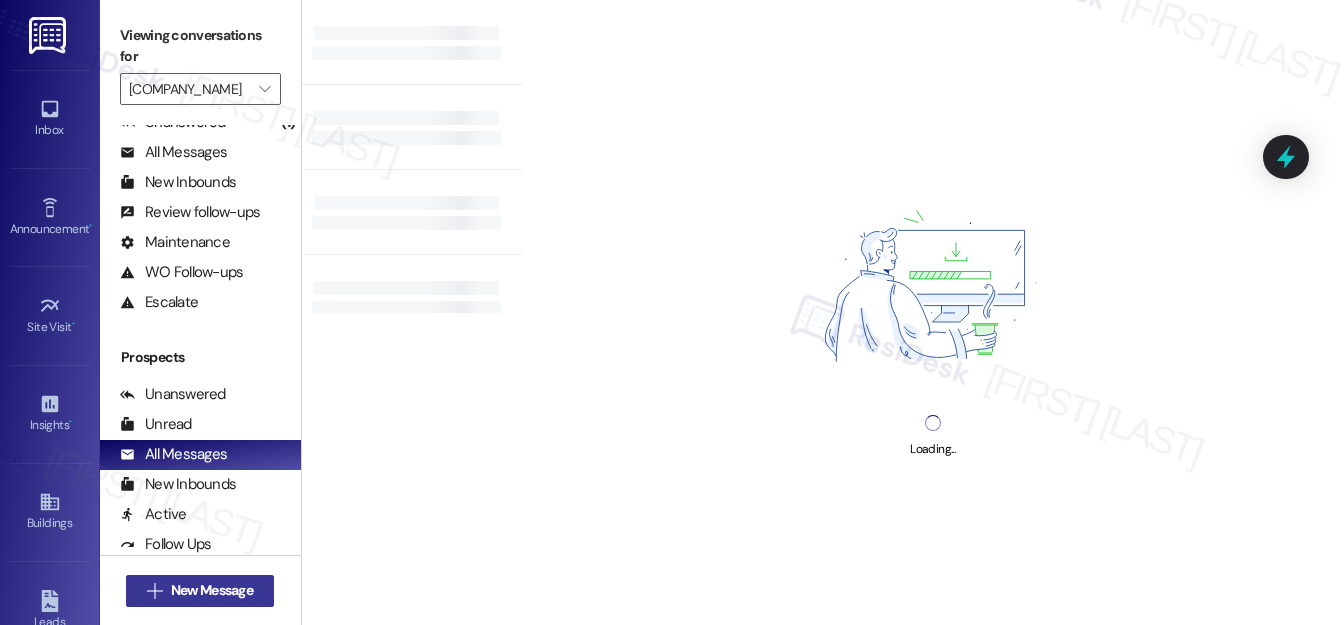 click on "New Message" at bounding box center [212, 590] 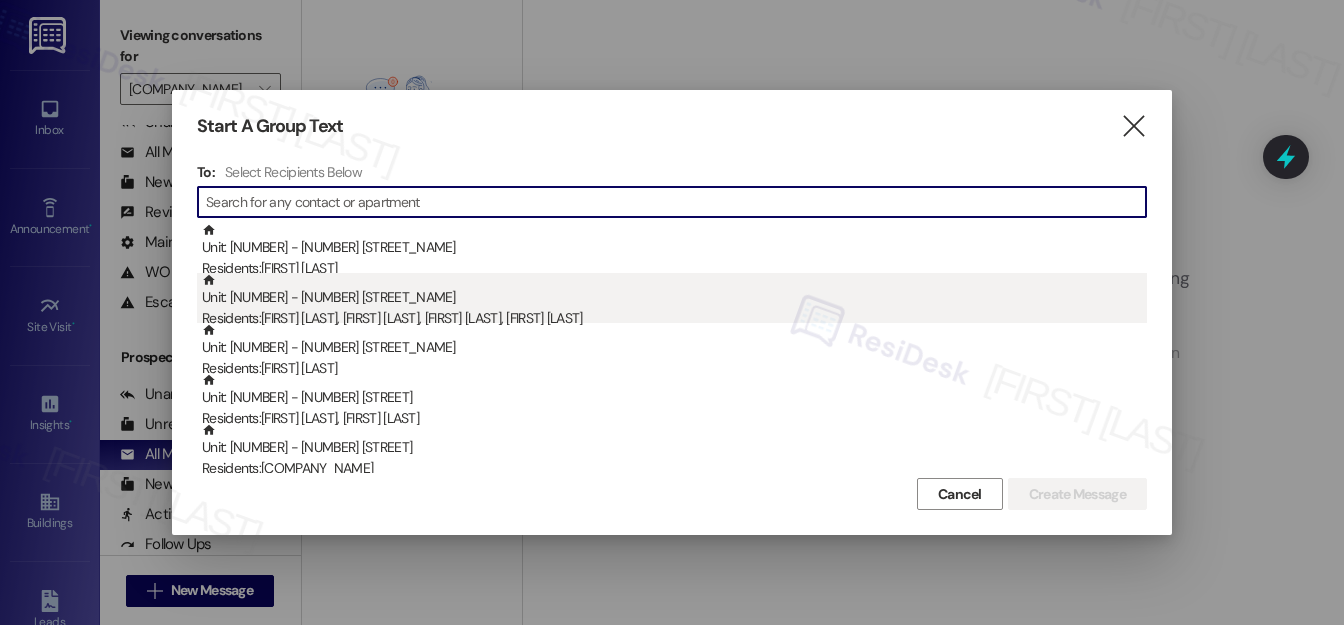 paste on "[FIRST] [LAST]" 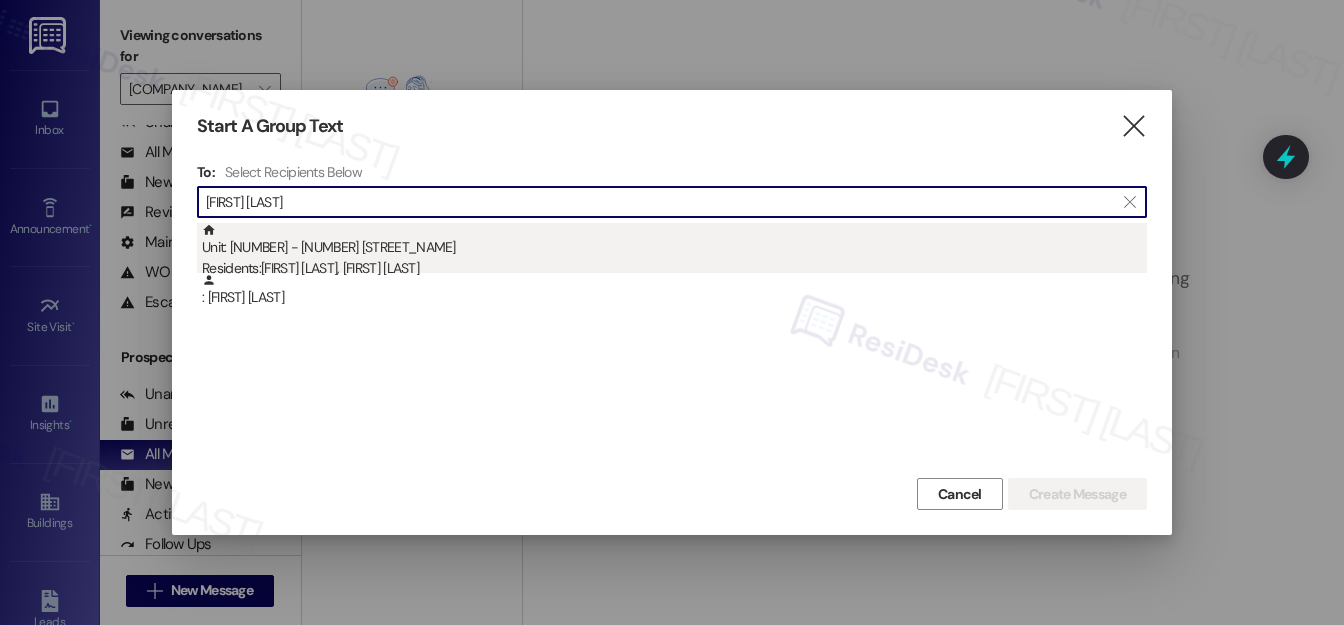 type on "[FIRST] [LAST]" 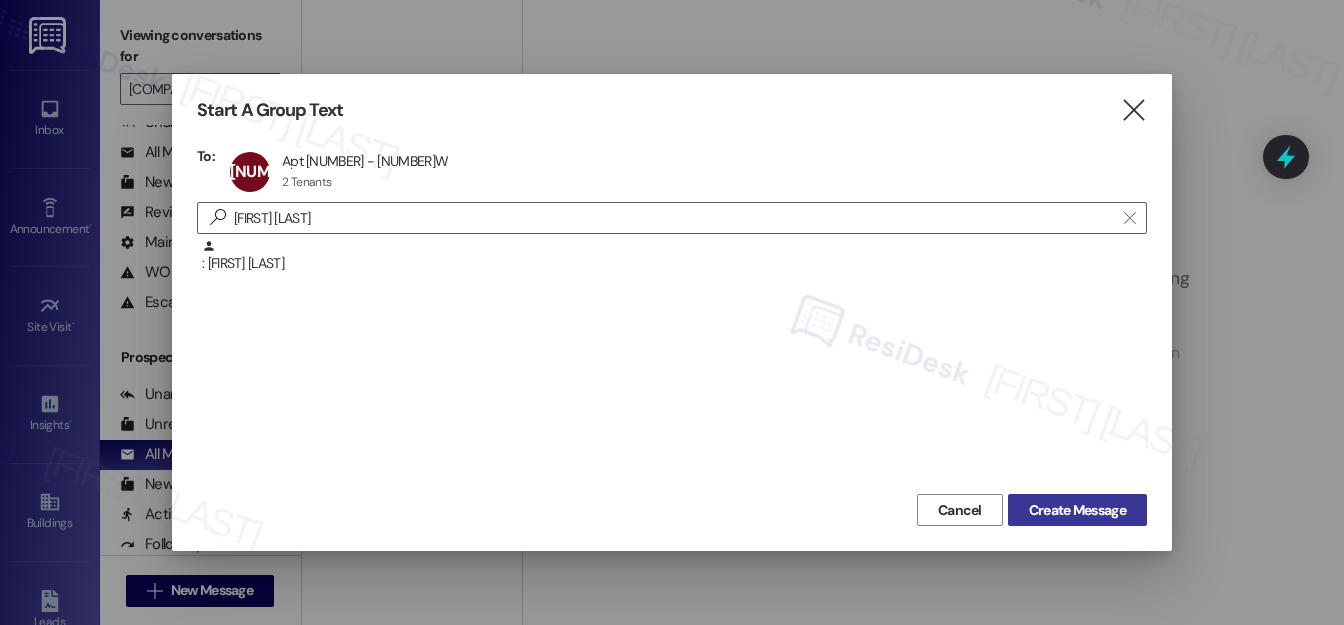 click on "Create Message" at bounding box center [1077, 510] 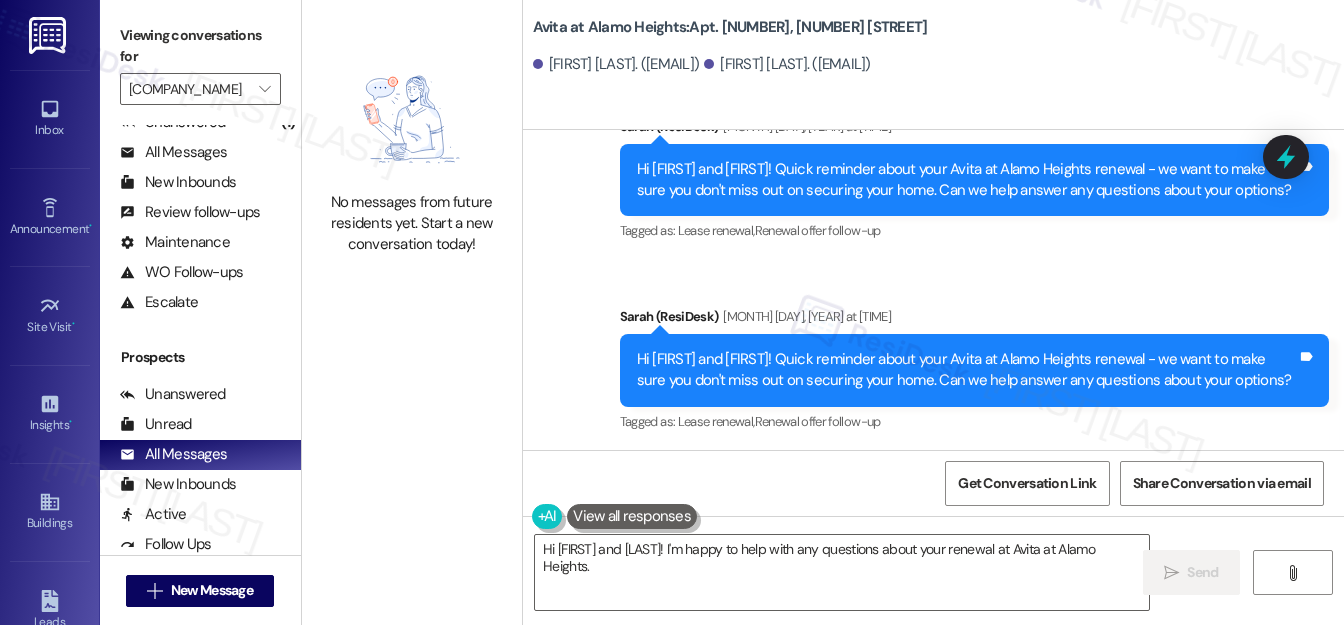 scroll, scrollTop: 1298, scrollLeft: 0, axis: vertical 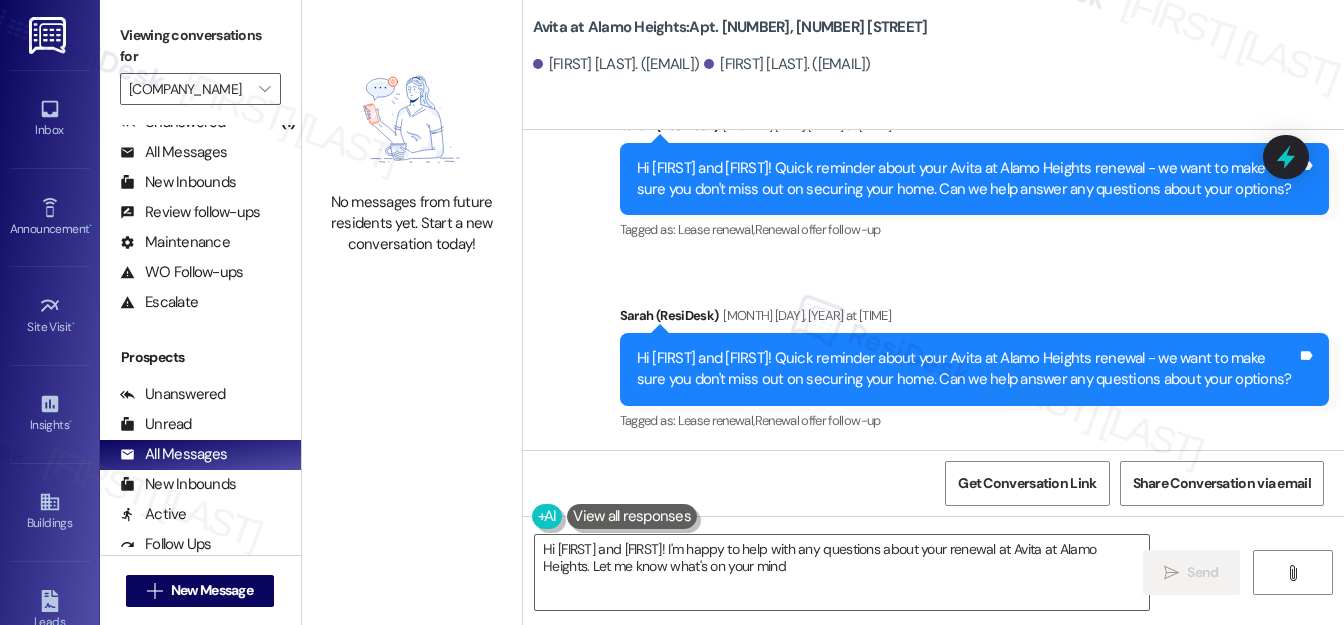 type on "Hi [FIRST] and [FIRST]! I'm happy to help with any questions about your renewal at Avita at Alamo Heights. Let me know what's on your mind!" 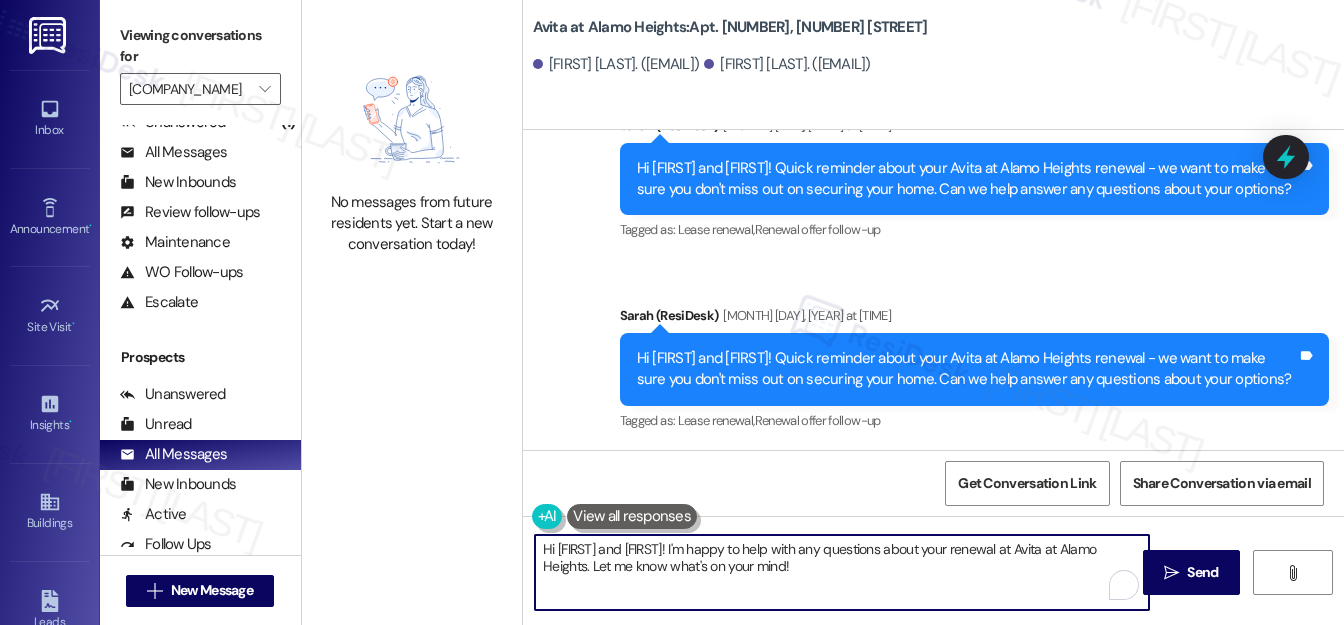 drag, startPoint x: 538, startPoint y: 548, endPoint x: 870, endPoint y: 588, distance: 334.40097 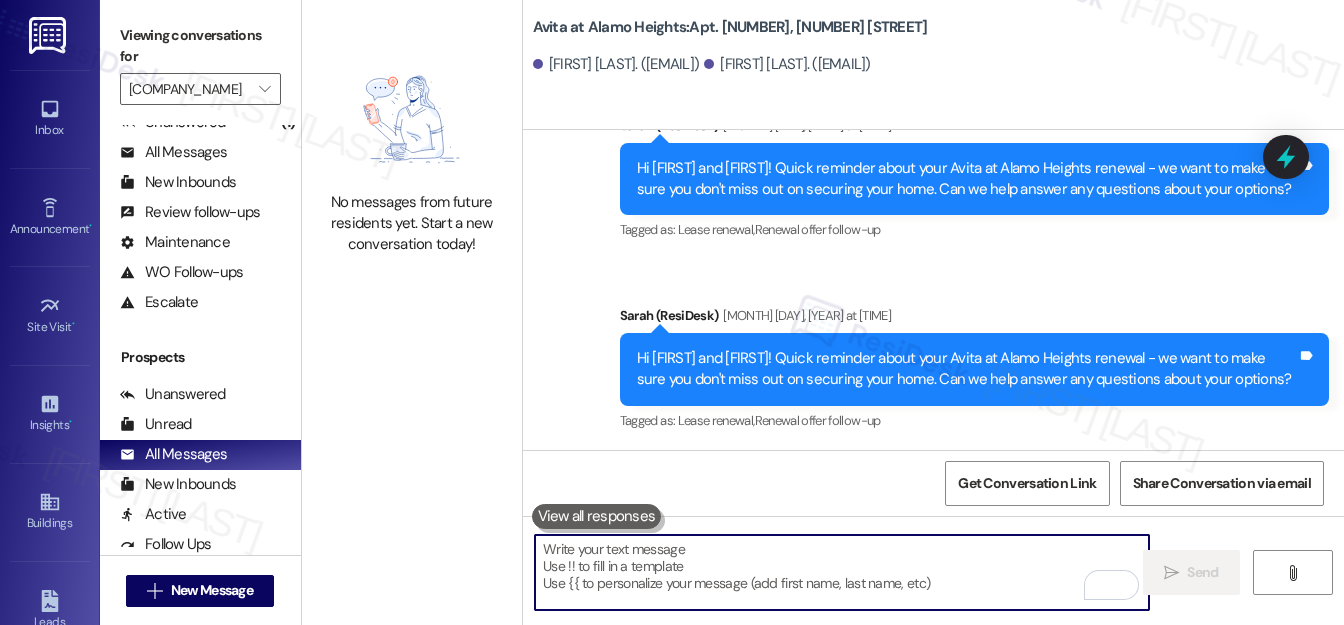 click at bounding box center [842, 572] 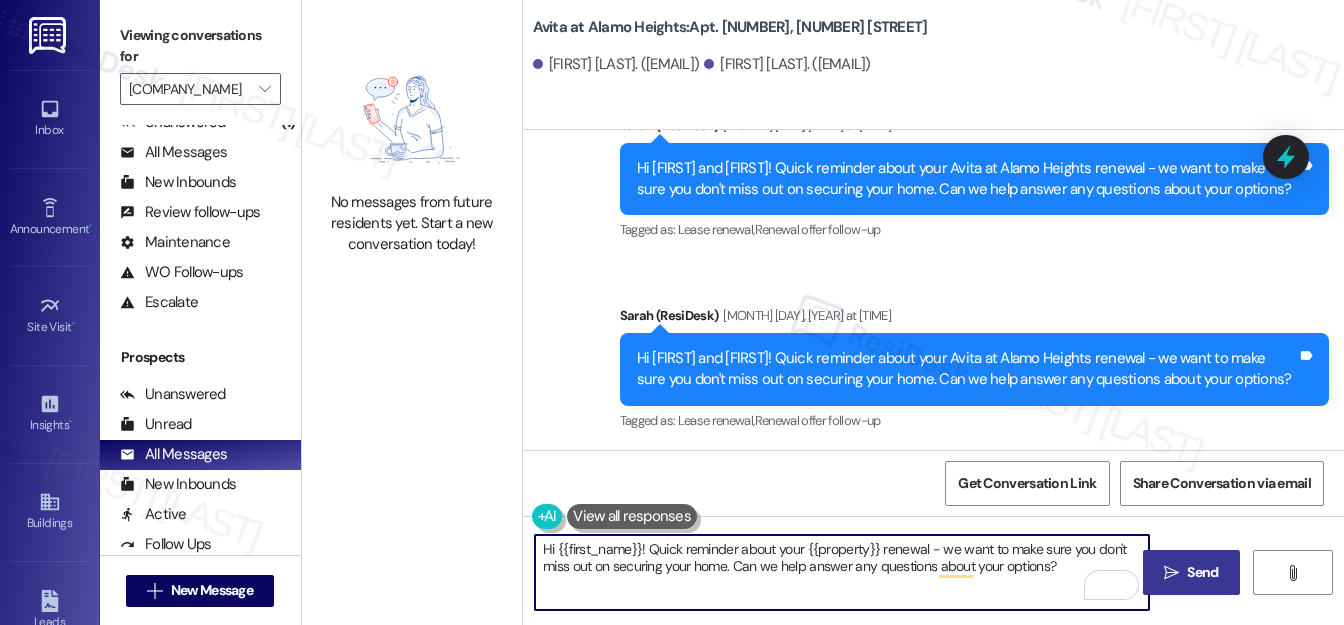 type on "Hi {{first_name}}! Quick reminder about your {{property}} renewal - we want to make sure you don't miss out on securing your home. Can we help answer any questions about your options?" 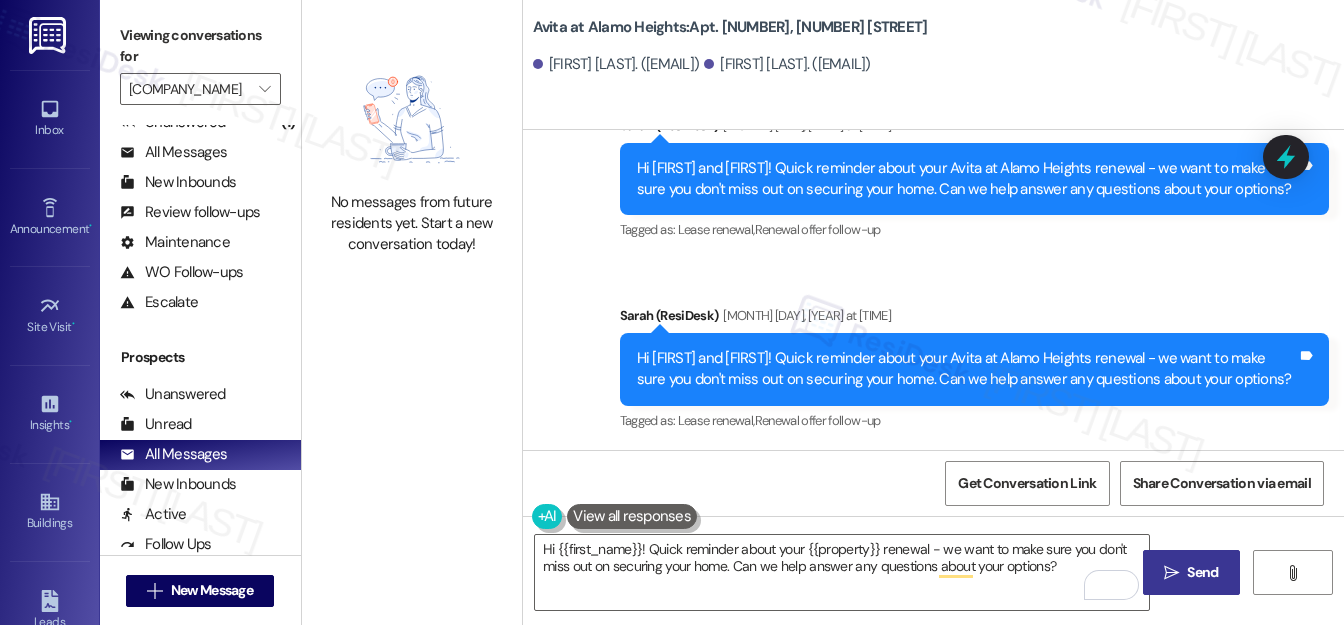 click on "Send" at bounding box center (1202, 572) 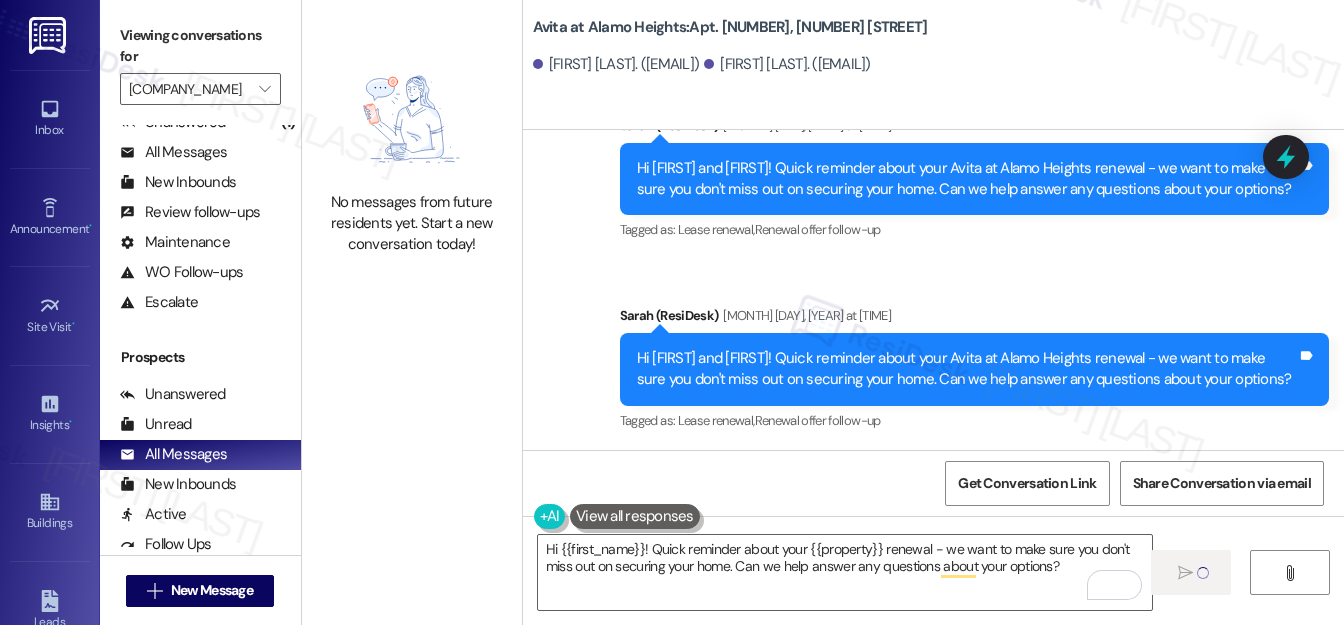 type 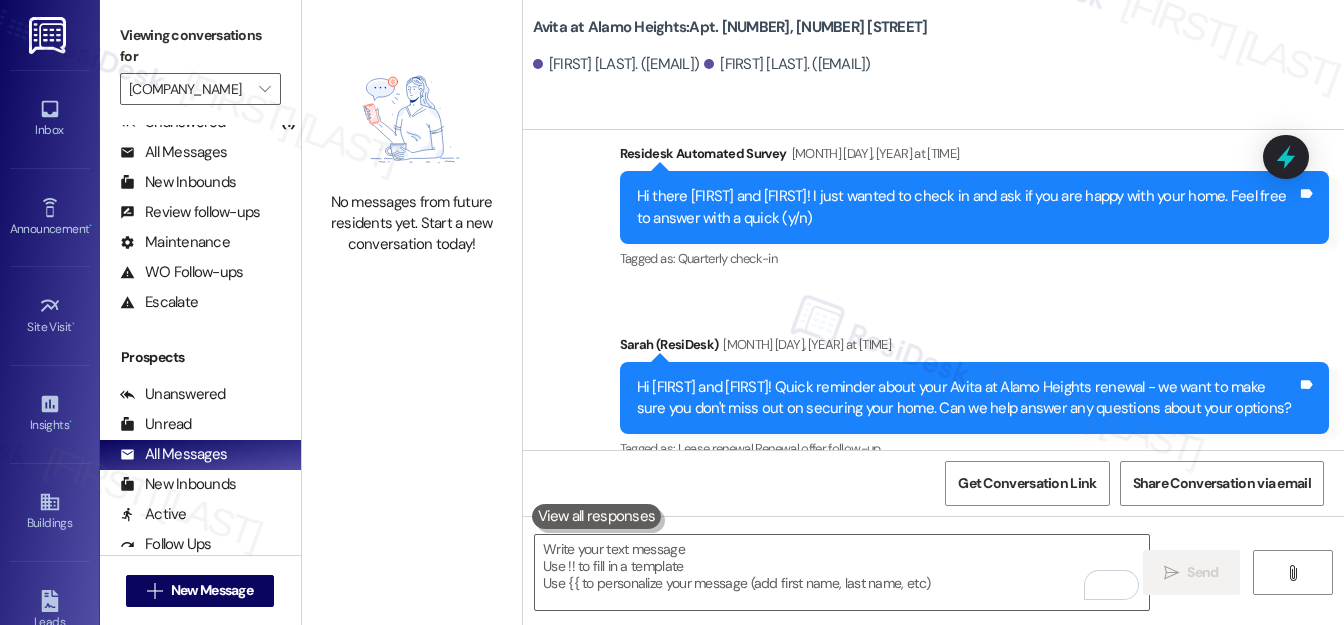 scroll, scrollTop: 384, scrollLeft: 0, axis: vertical 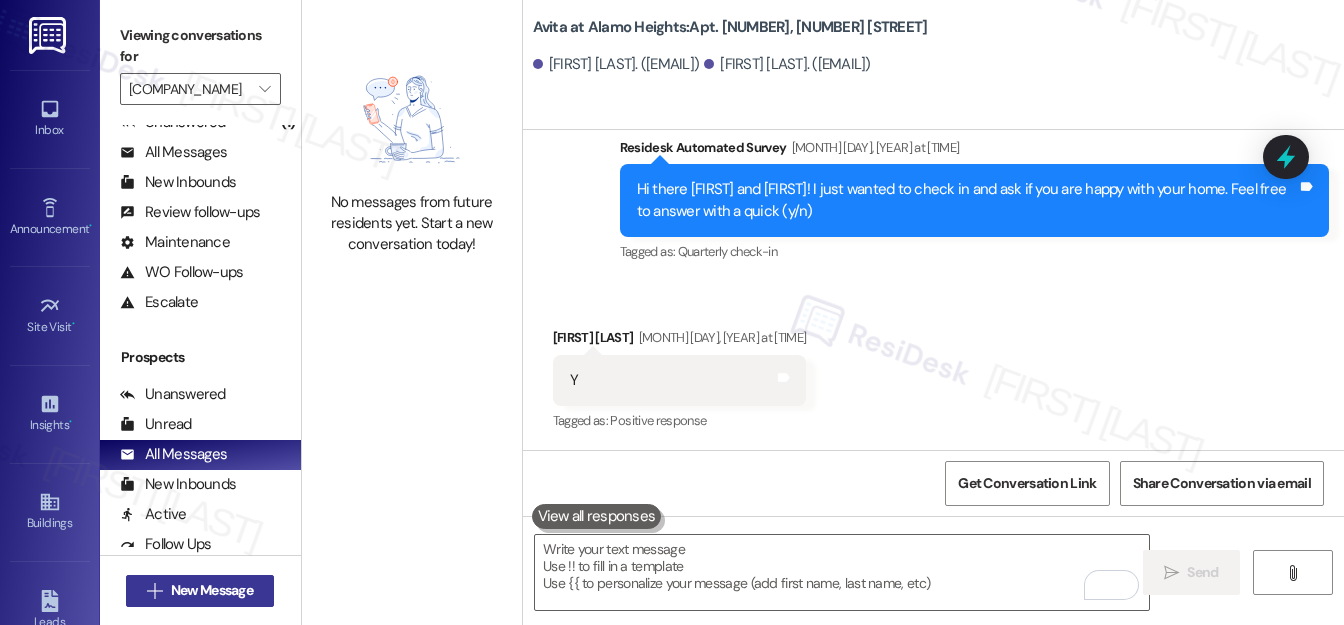 click on "New Message" at bounding box center (212, 590) 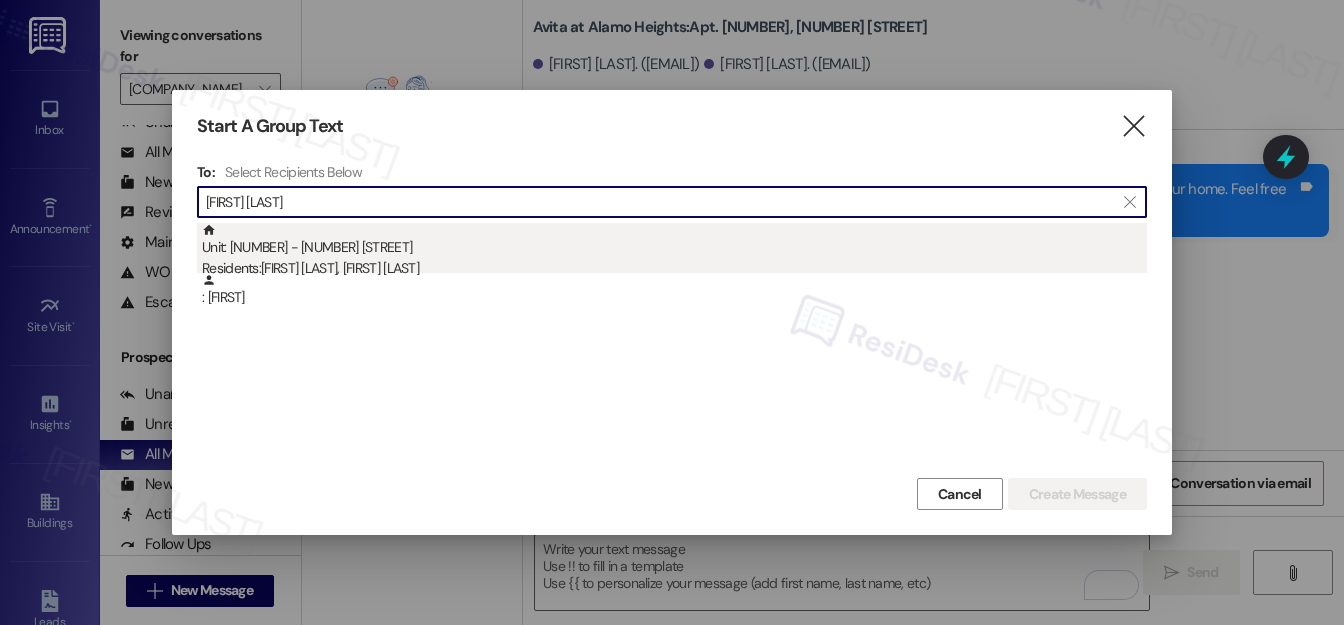 type on "[FIRST] [LAST]" 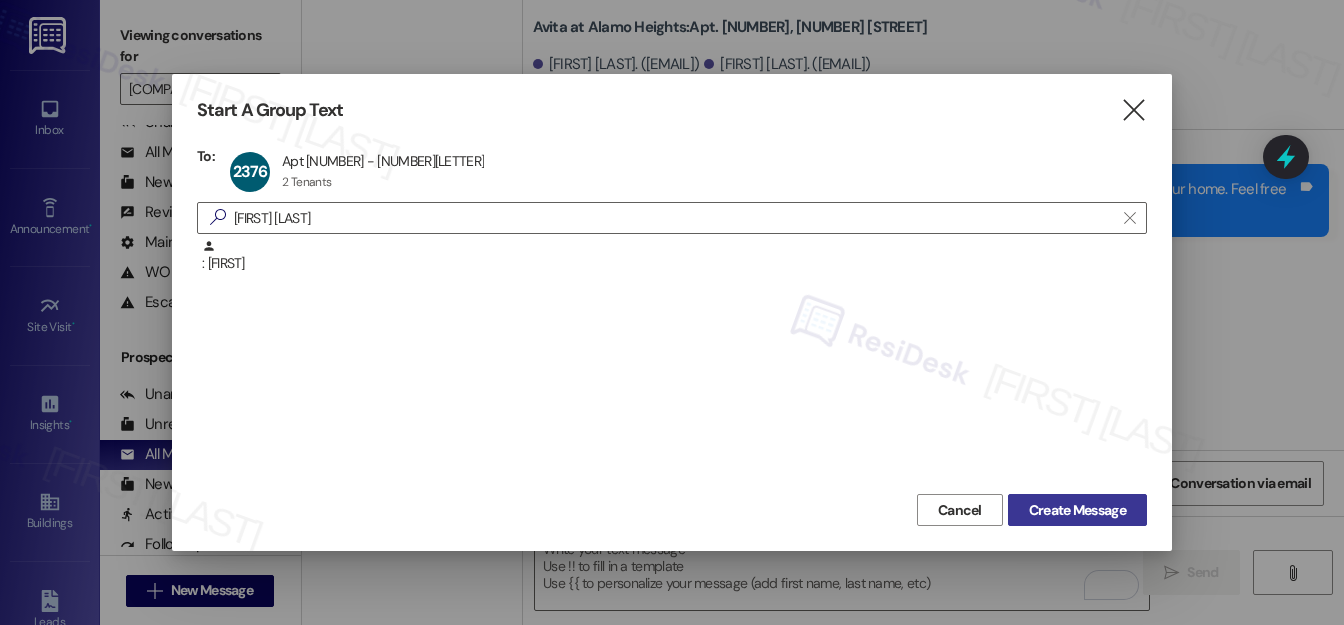 click on "Create Message" at bounding box center (1077, 510) 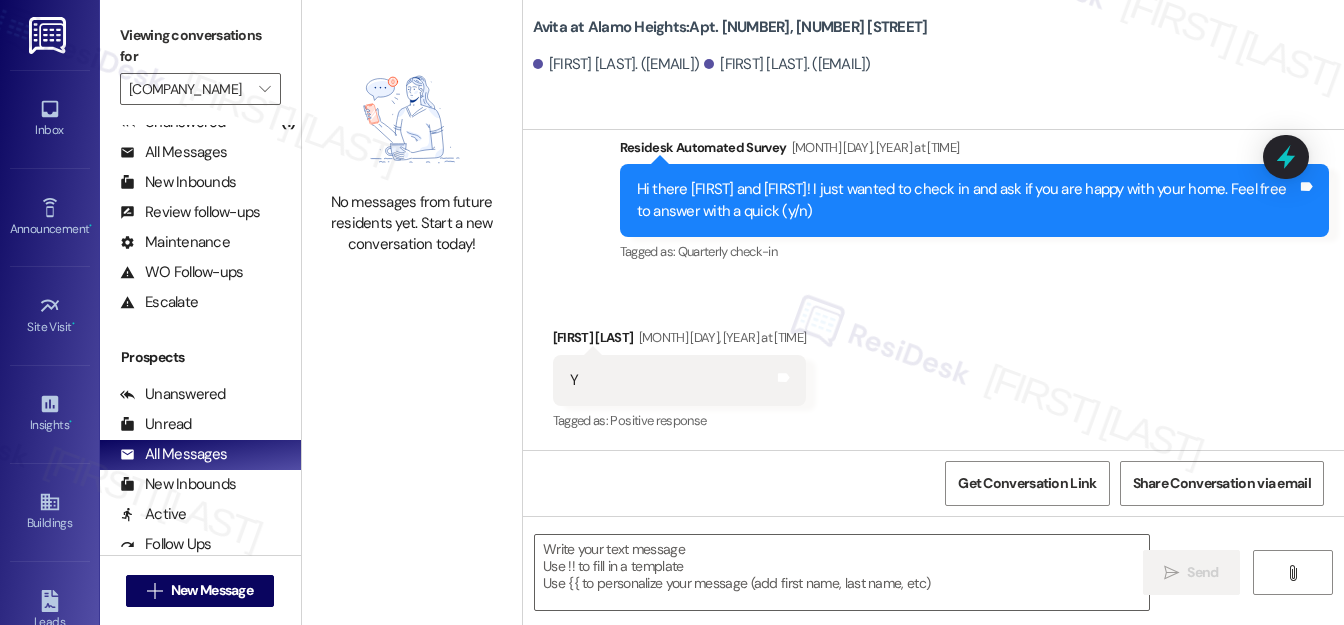 type on "Fetching suggested responses. Please feel free to read through the conversation in the meantime." 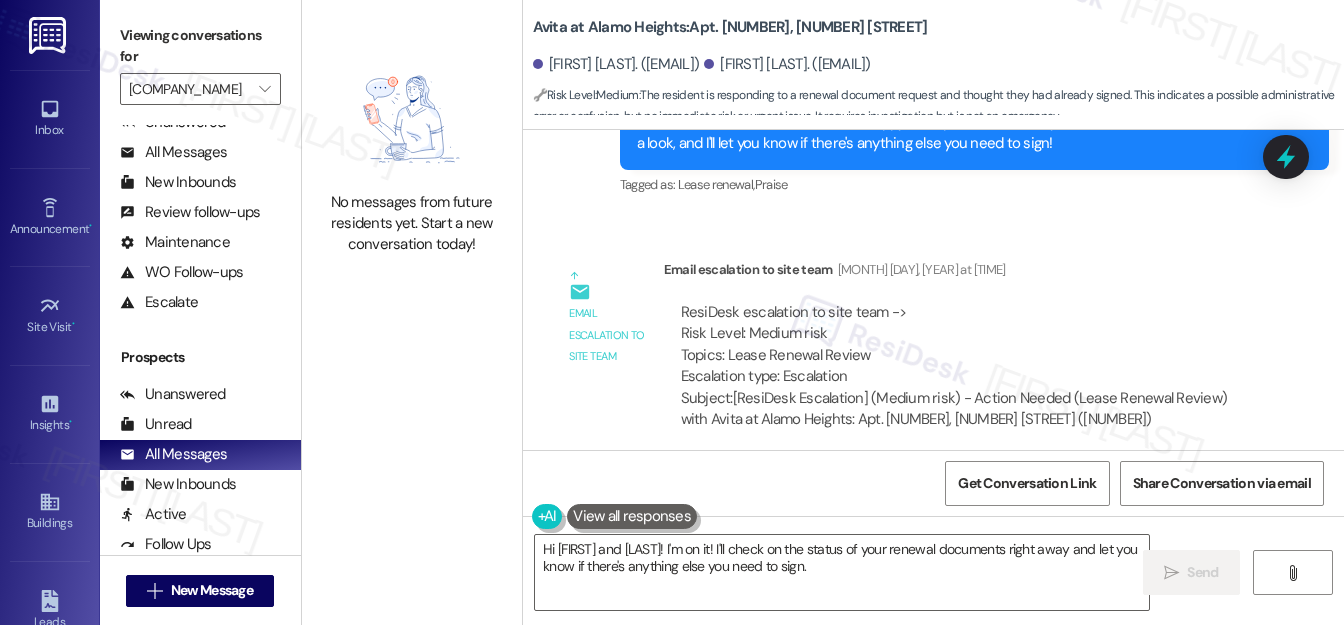 scroll, scrollTop: 2264, scrollLeft: 0, axis: vertical 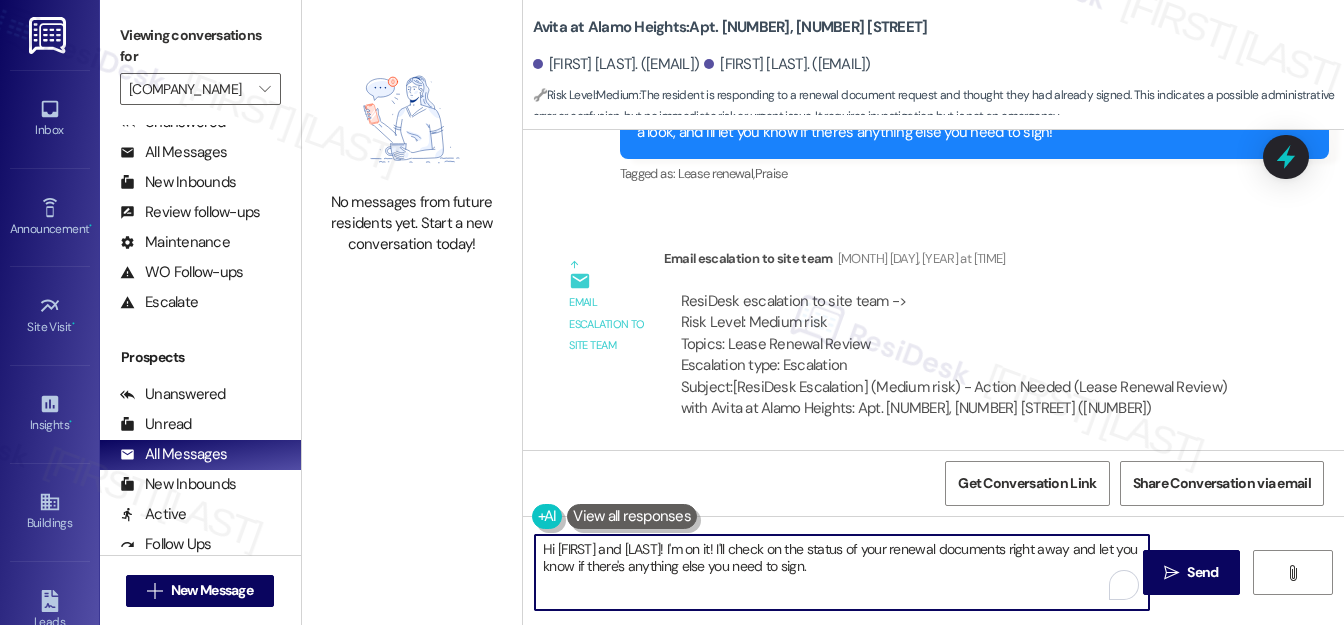 drag, startPoint x: 662, startPoint y: 542, endPoint x: 841, endPoint y: 559, distance: 179.80545 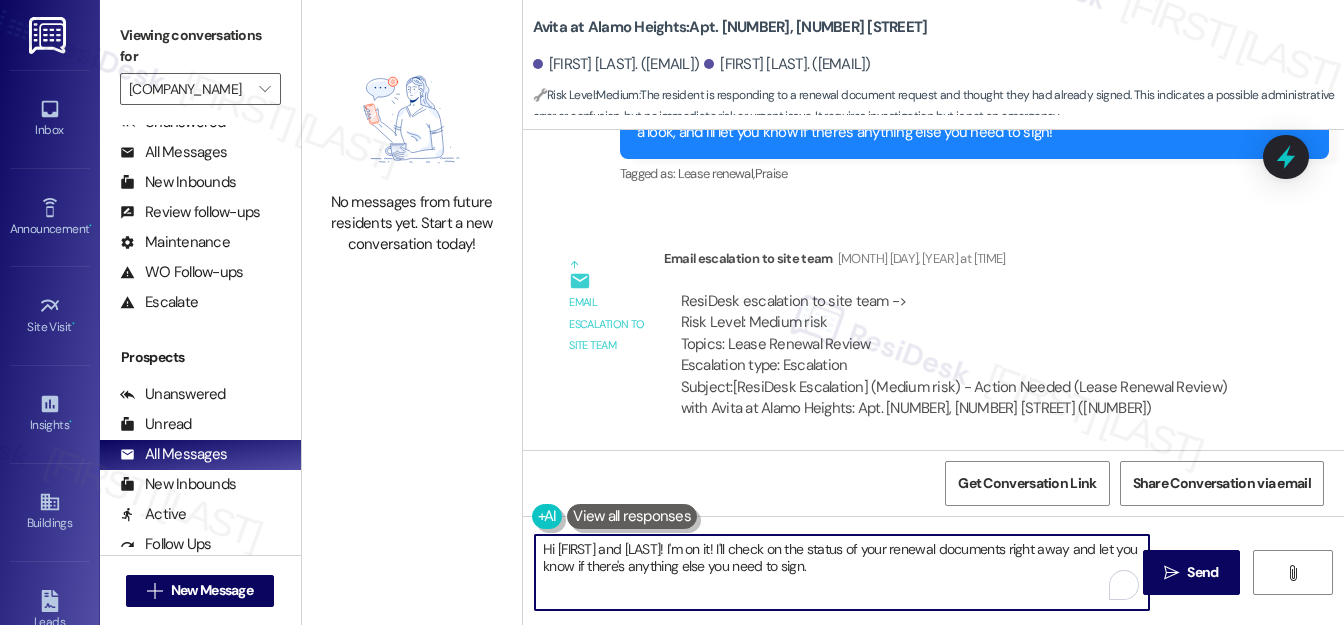 click on "Hi [FIRST] and [LAST]! I'm on it! I'll check on the status of your renewal documents right away and let you know if there's anything else you need to sign." at bounding box center (842, 572) 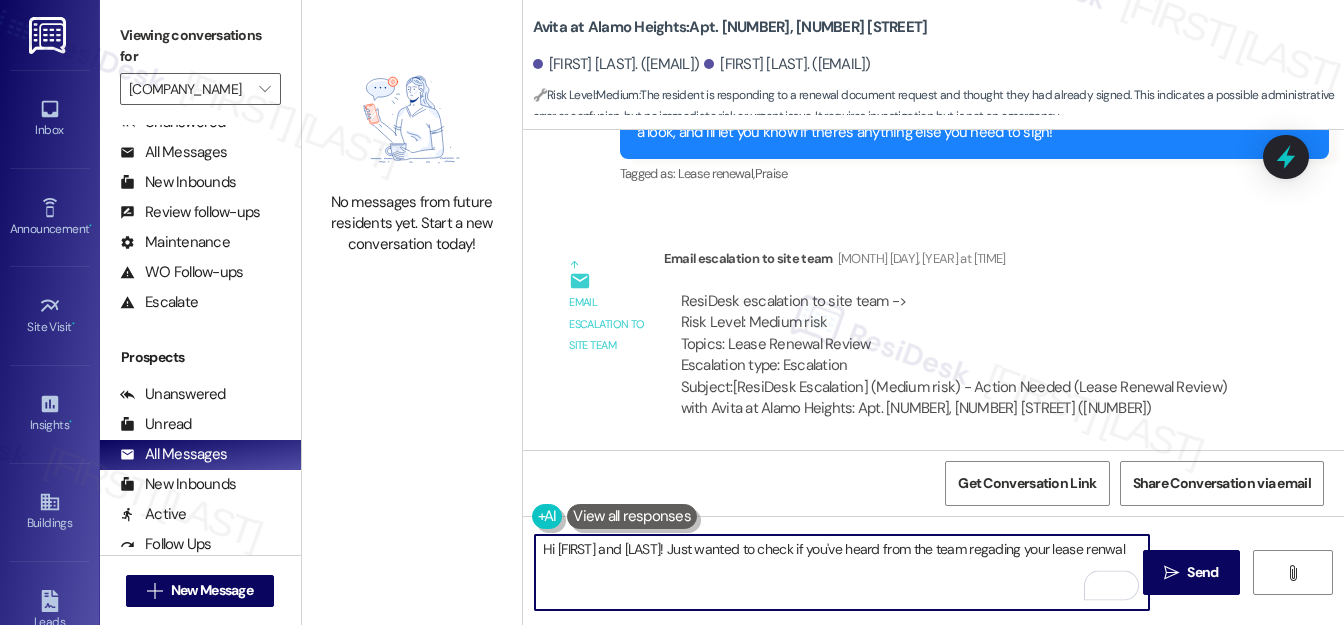 type on "Hi [FIRST] and [FIRST]! Just wanted to check if you've heard from the team regading your lease renwal?" 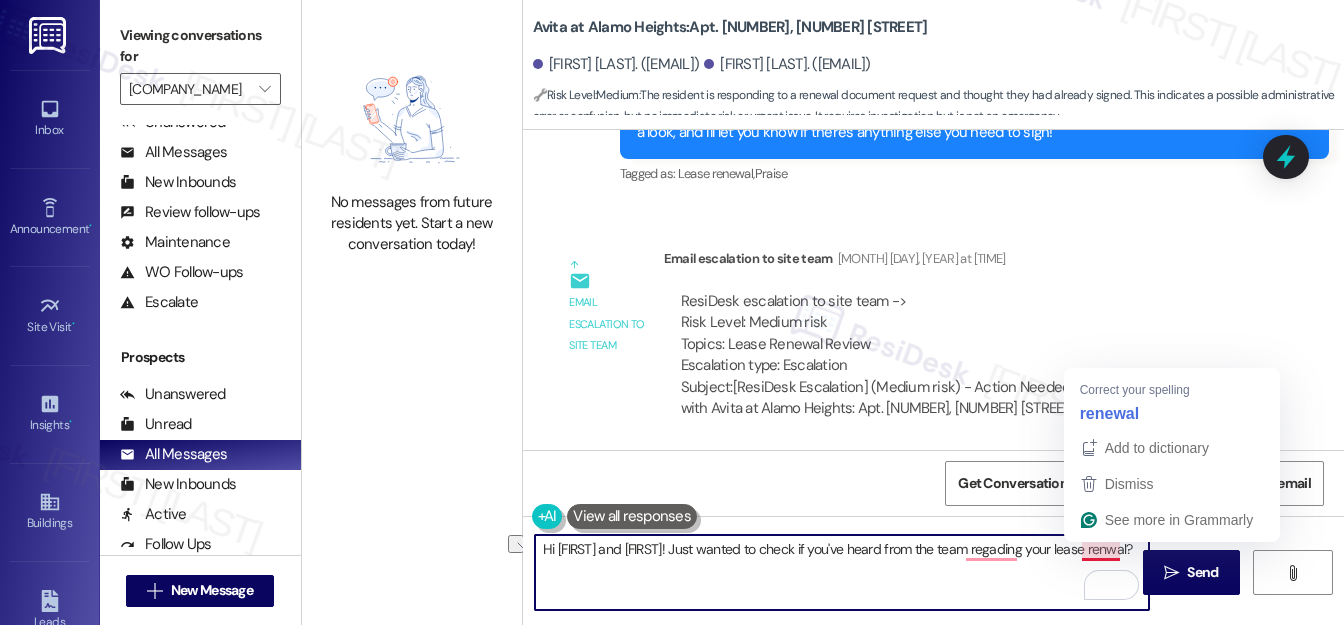 drag, startPoint x: 538, startPoint y: 551, endPoint x: 1130, endPoint y: 542, distance: 592.0684 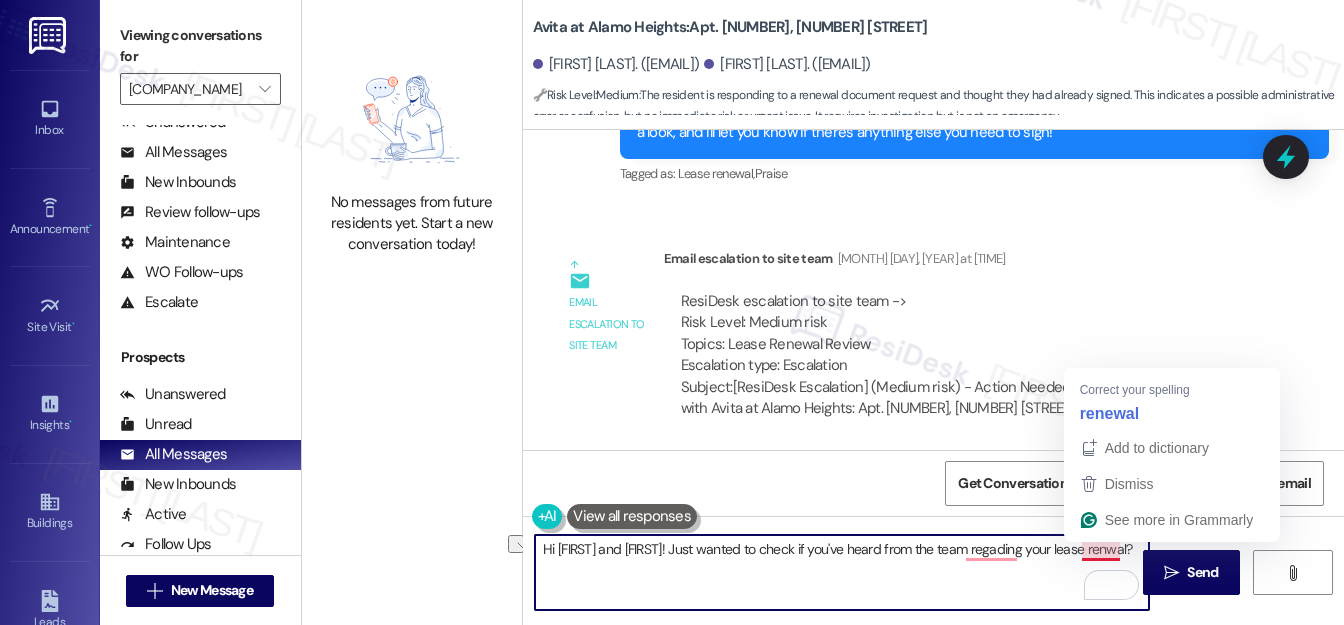 click on "Hi [FIRST] and [FIRST]! Just wanted to check if you've heard from the team regading your lease renwal?" at bounding box center (842, 572) 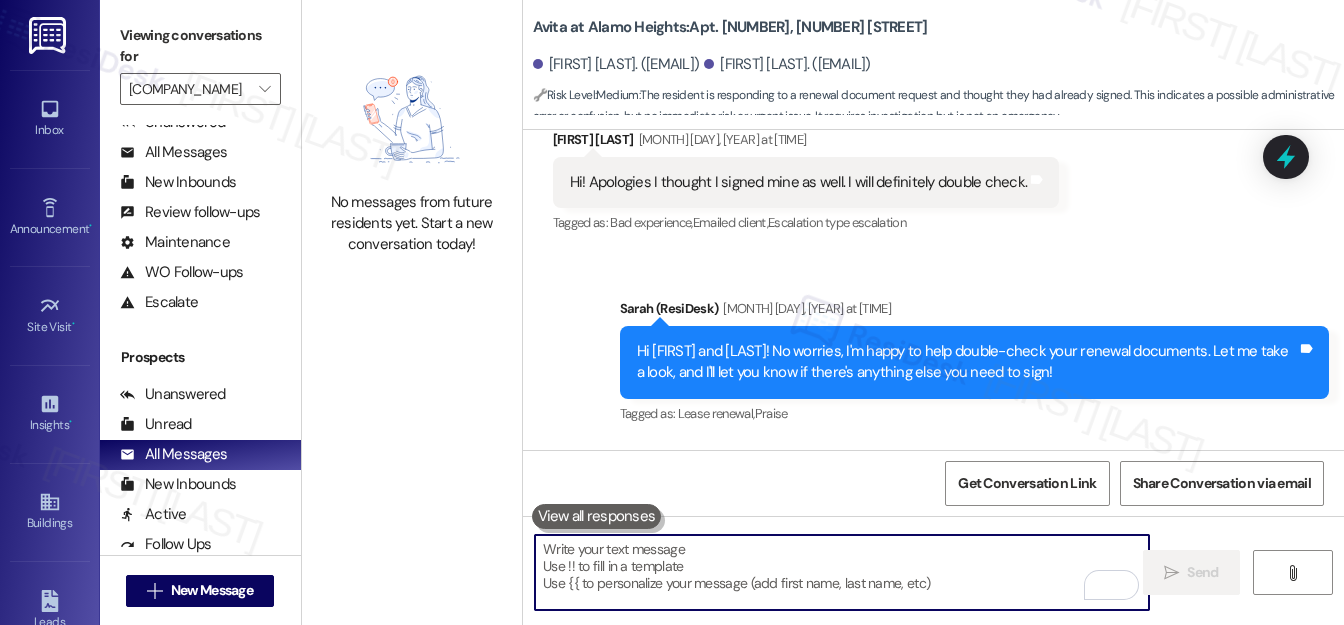 scroll, scrollTop: 1992, scrollLeft: 0, axis: vertical 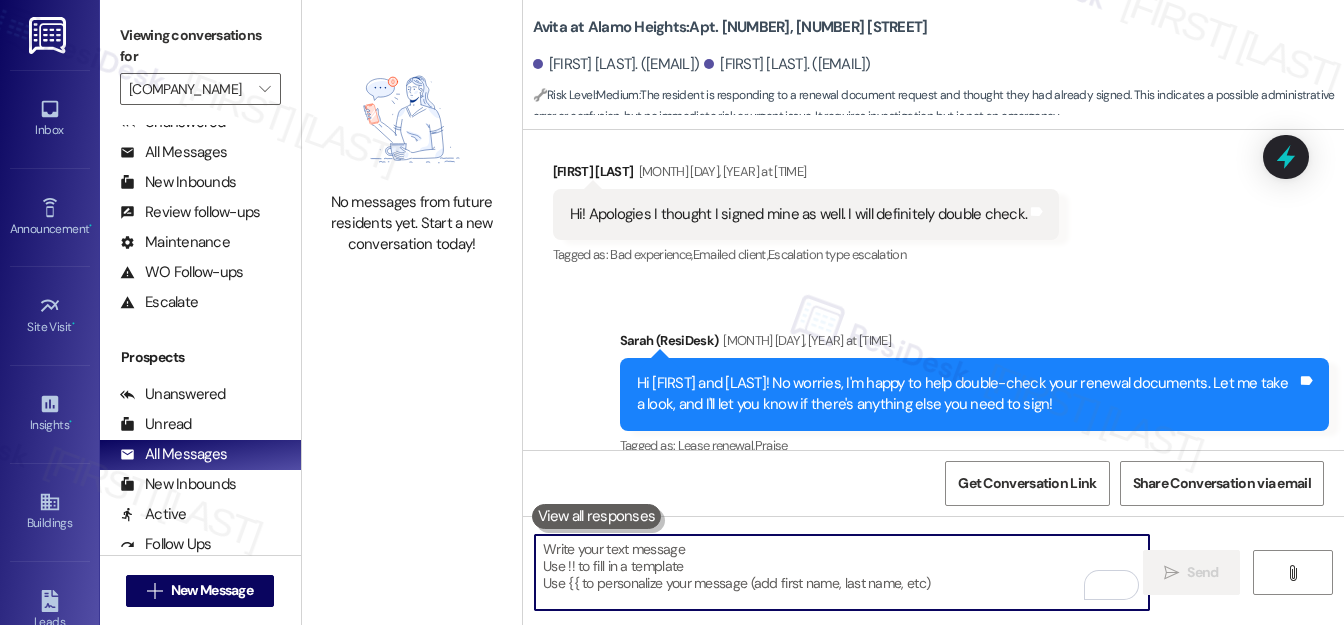 paste on "I just wanted to follow up and see if you’ve received any updates regarding your lease renewal." 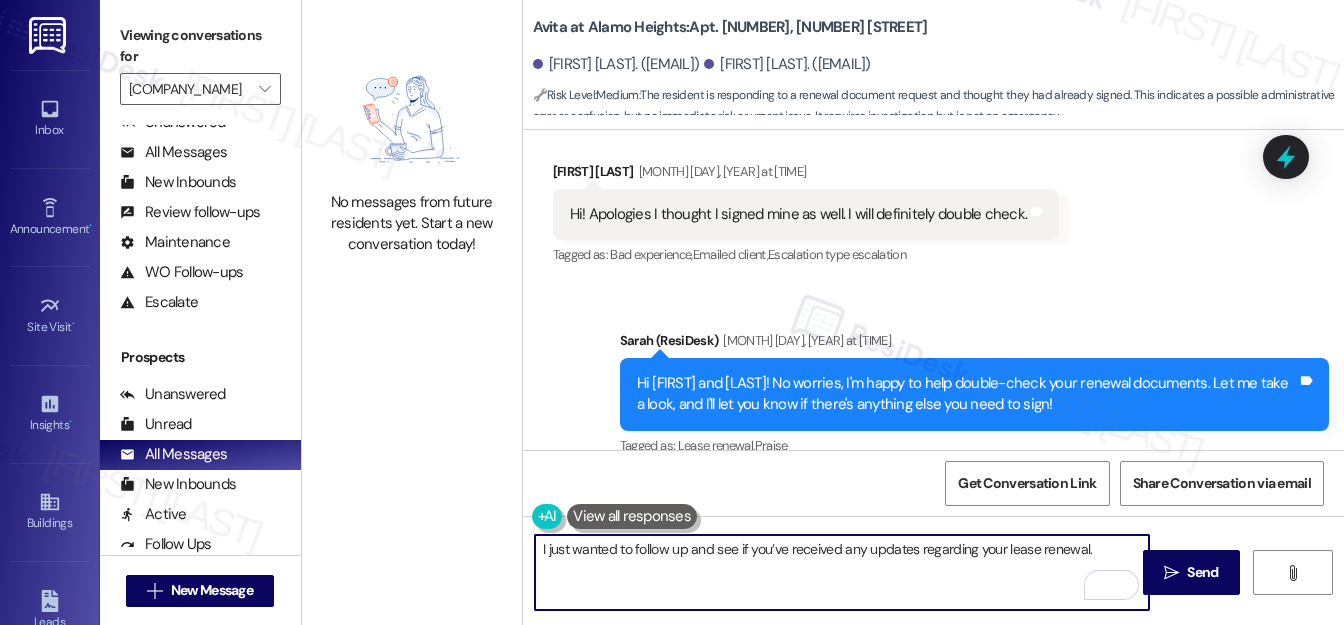 click on "I just wanted to follow up and see if you’ve received any updates regarding your lease renewal." at bounding box center [842, 572] 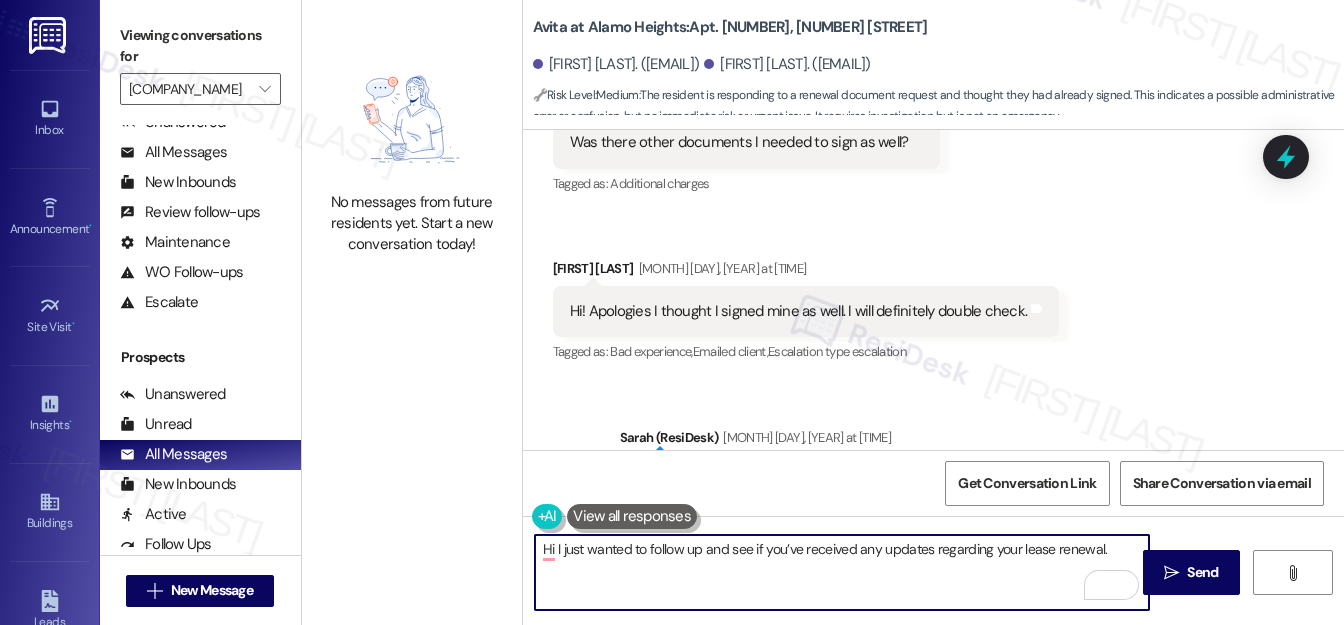 scroll, scrollTop: 1810, scrollLeft: 0, axis: vertical 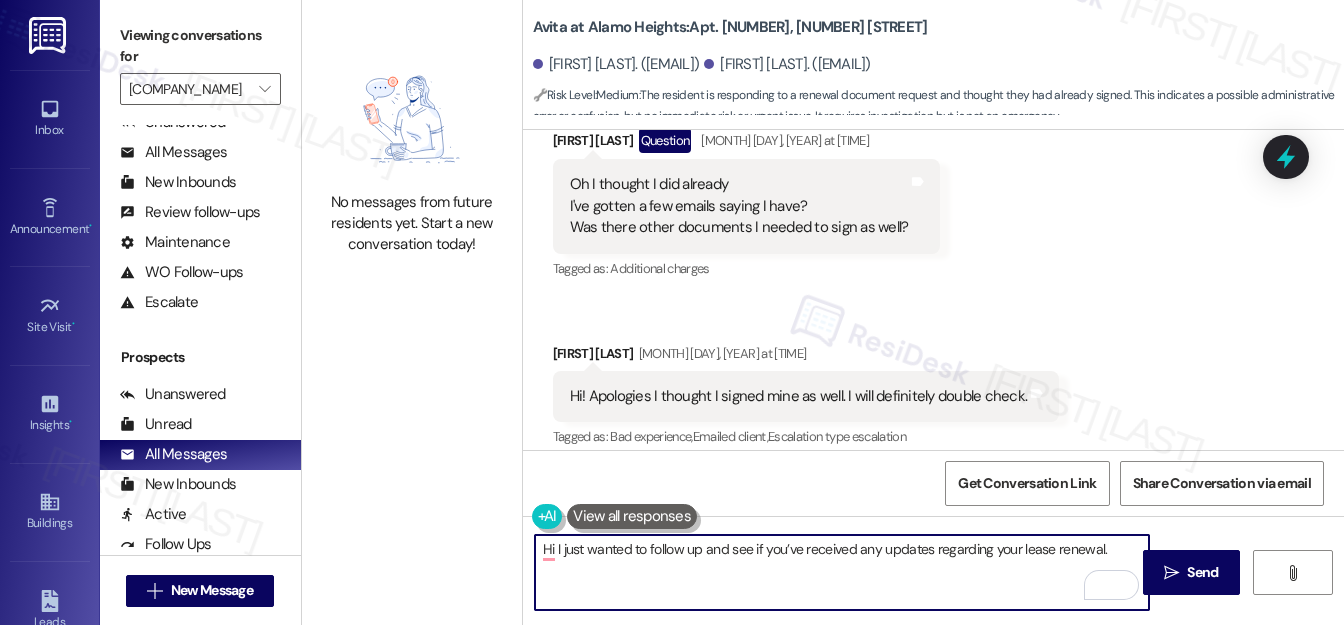 click on "[FIRST] [LAST] Question [MONTH] [DAY], [YEAR] at [TIME]" at bounding box center [747, 144] 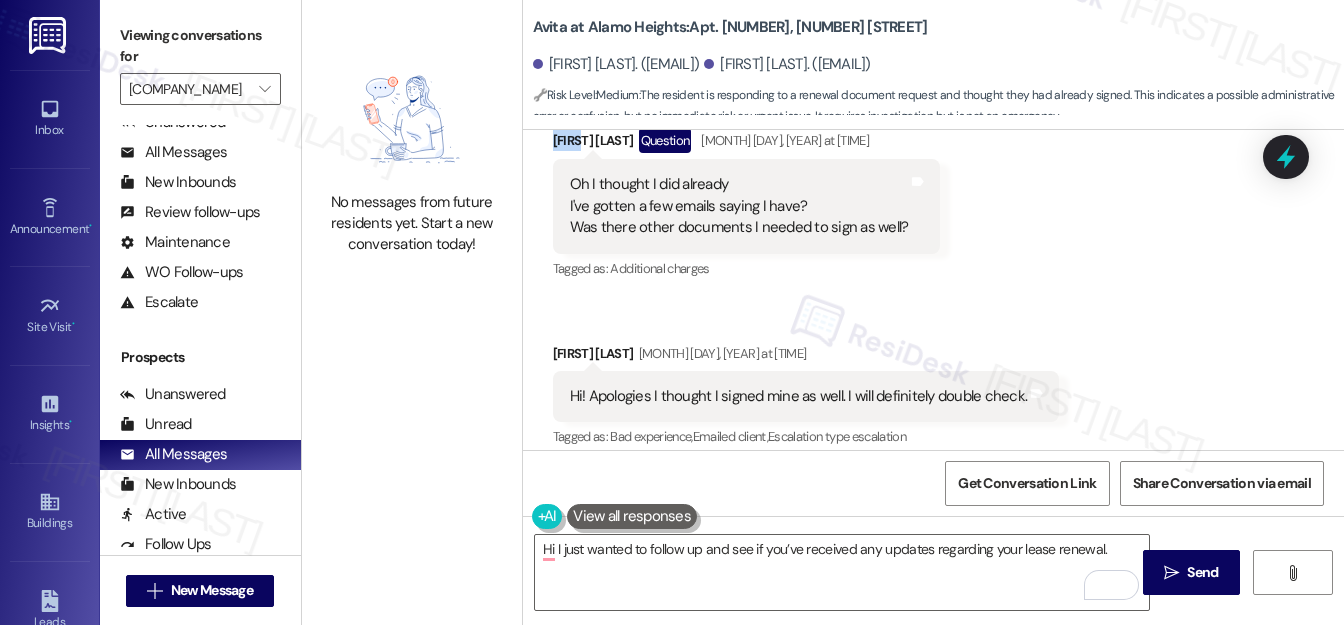 click on "Received via SMS [FIRST] [LAST] Question [MONTH] [DAY], [YEAR] at [TIME] Oh I thought I did already
I've gotten a few emails saying I have?
Was there other documents I needed to sign as well? Tags and notes Tagged as:   Additional charges Click to highlight conversations about Additional charges" at bounding box center [747, 206] 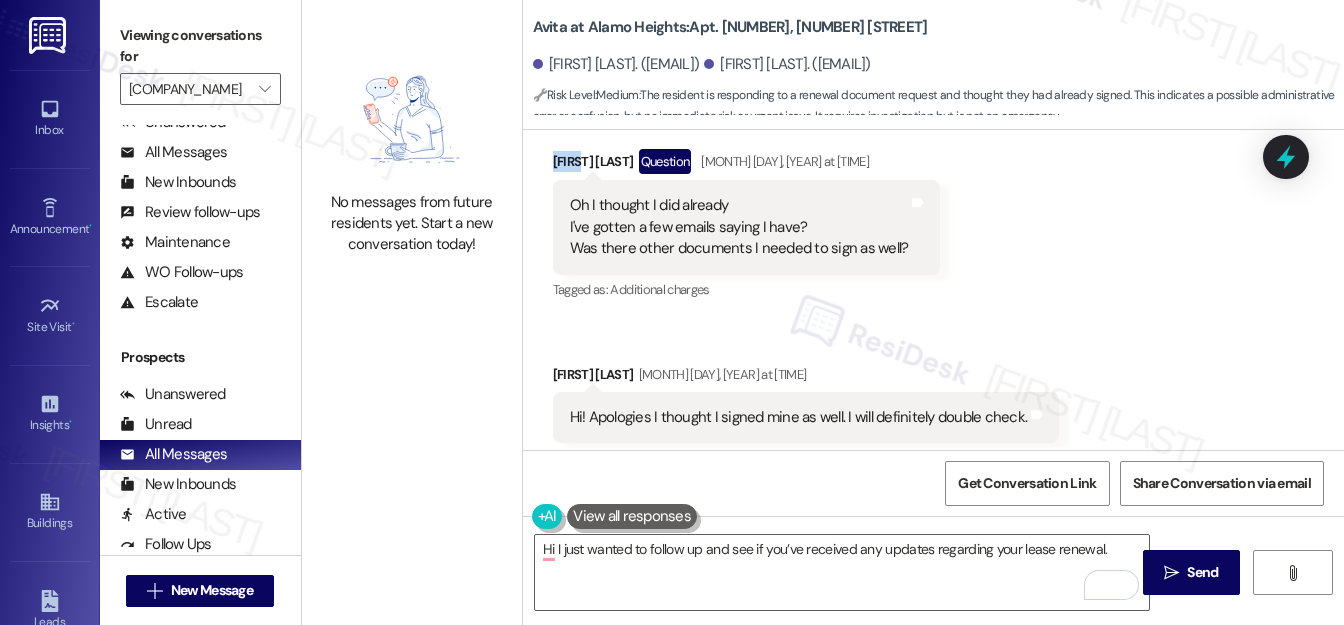 copy on "[FIRST]" 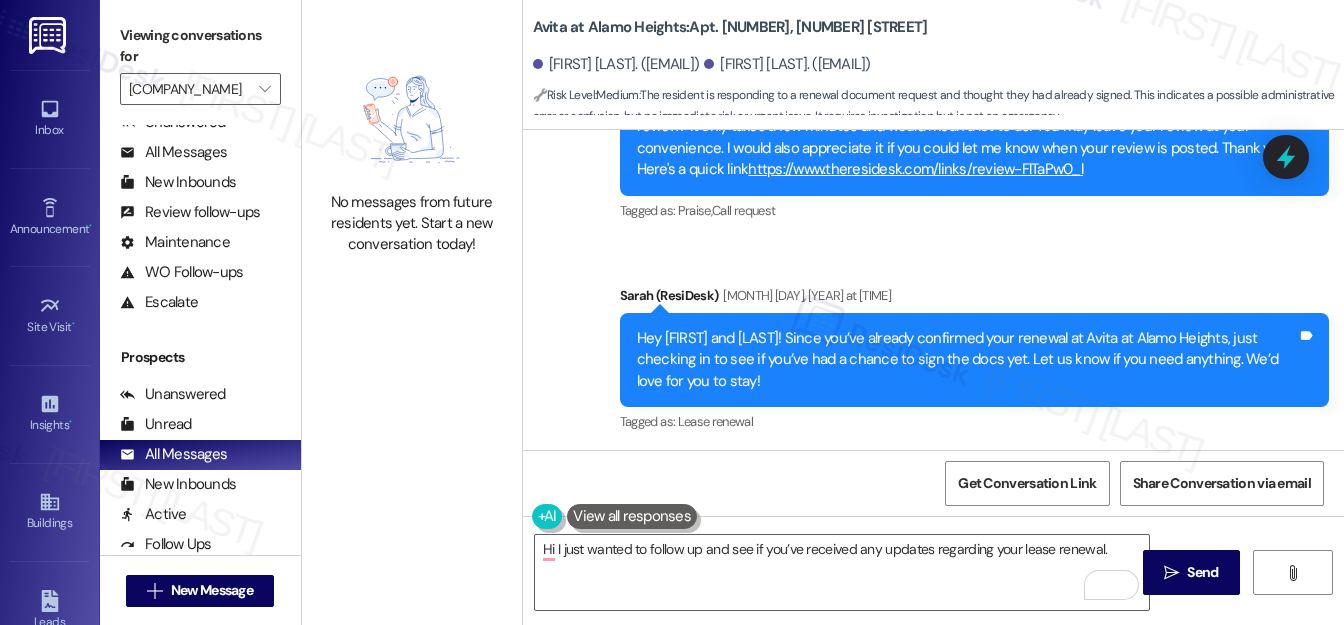 scroll, scrollTop: 1426, scrollLeft: 0, axis: vertical 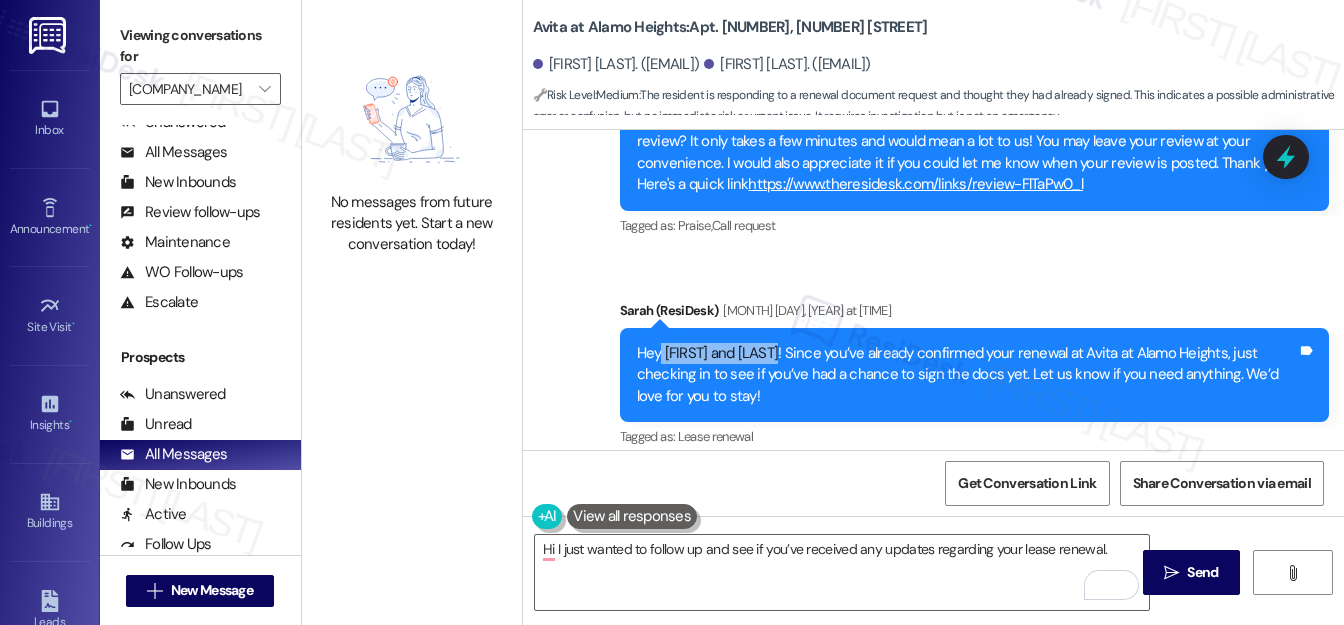 drag, startPoint x: 660, startPoint y: 354, endPoint x: 777, endPoint y: 342, distance: 117.61378 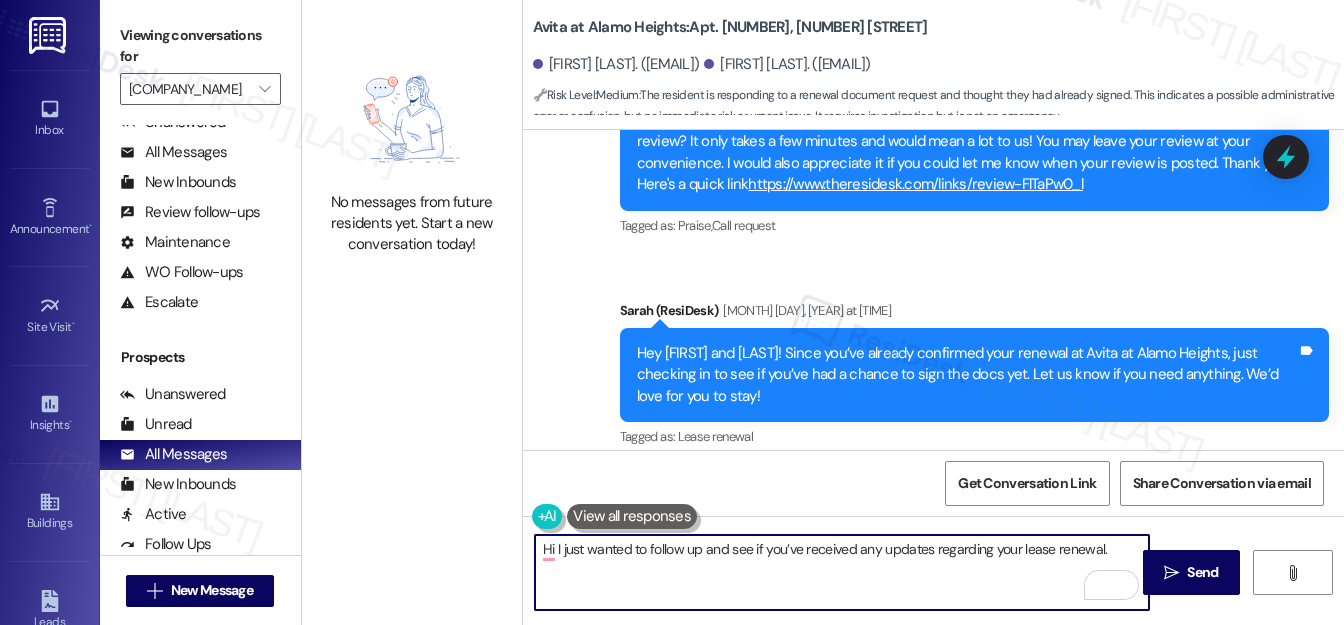 click on "Hi I just wanted to follow up and see if you’ve received any updates regarding your lease renewal." at bounding box center (842, 572) 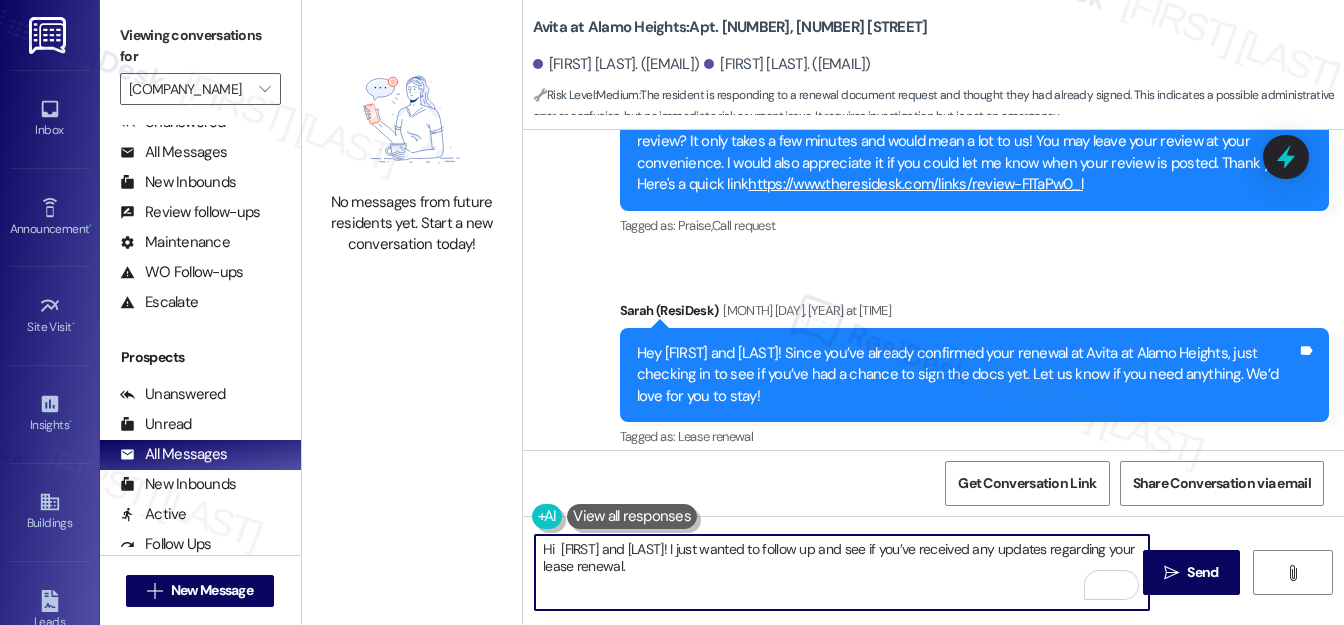 click on "Hi  [FIRST] and [LAST]! I just wanted to follow up and see if you’ve received any updates regarding your lease renewal." at bounding box center (842, 572) 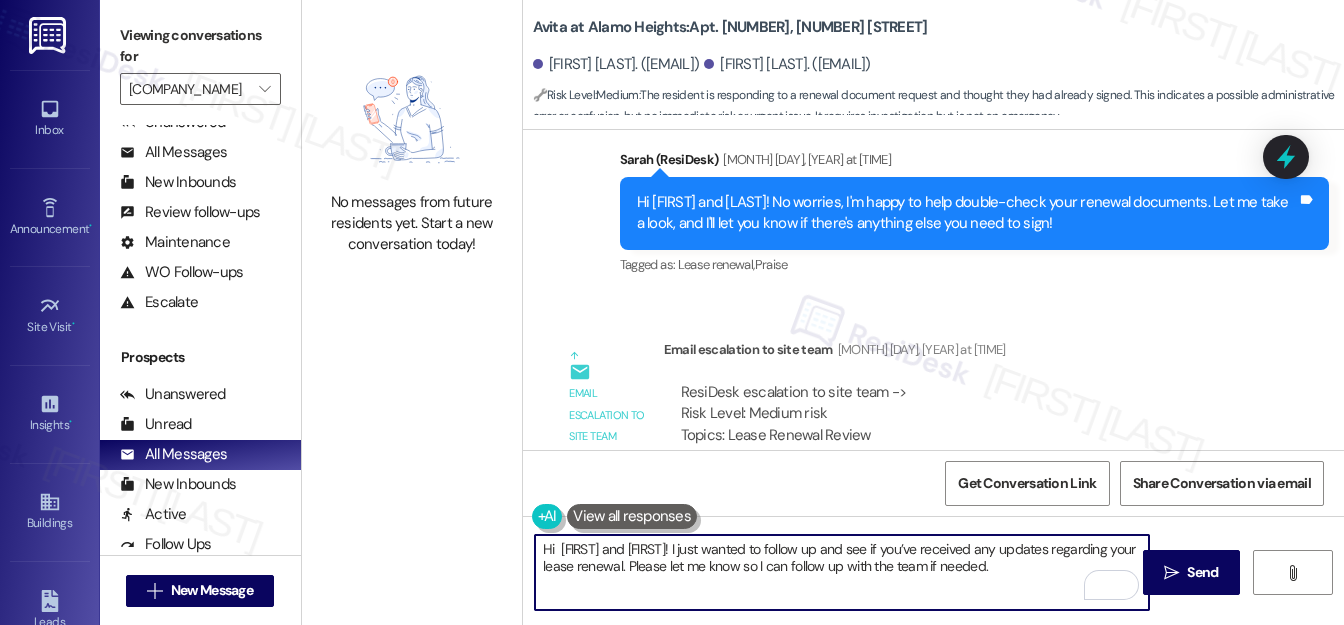 scroll, scrollTop: 2264, scrollLeft: 0, axis: vertical 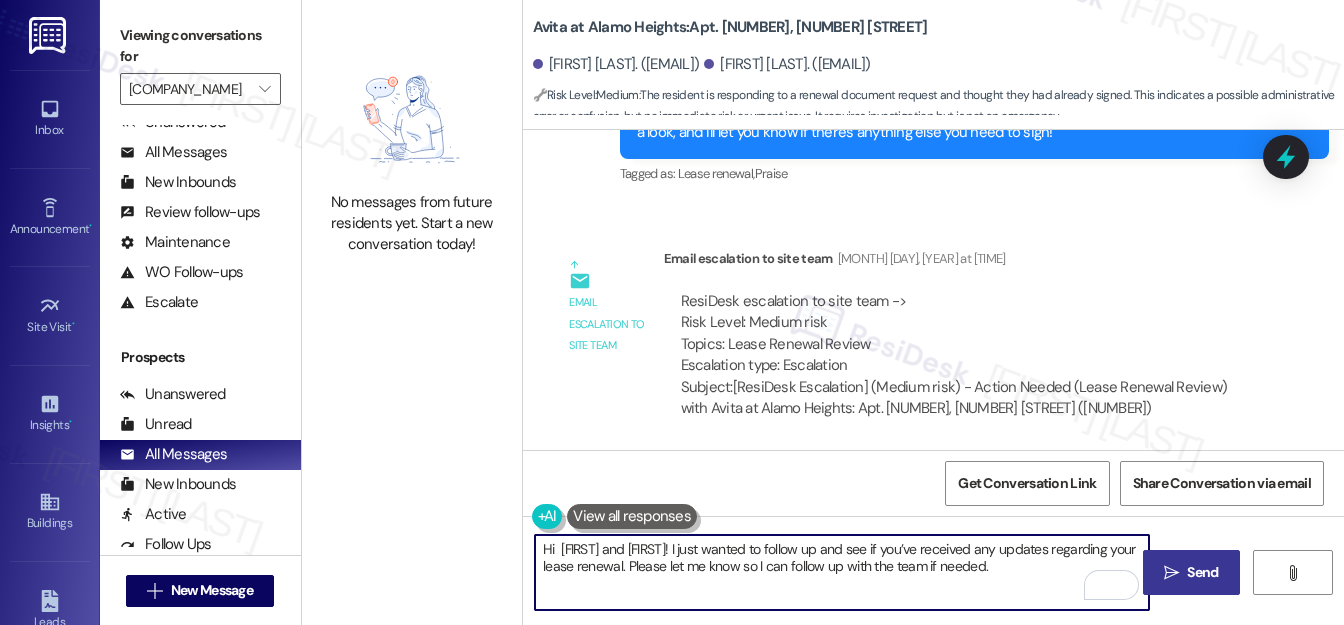 type on "Hi  [FIRST] and [FIRST]! I just wanted to follow up and see if you’ve received any updates regarding your lease renewal. Please let me know so I can follow up with the team if needed." 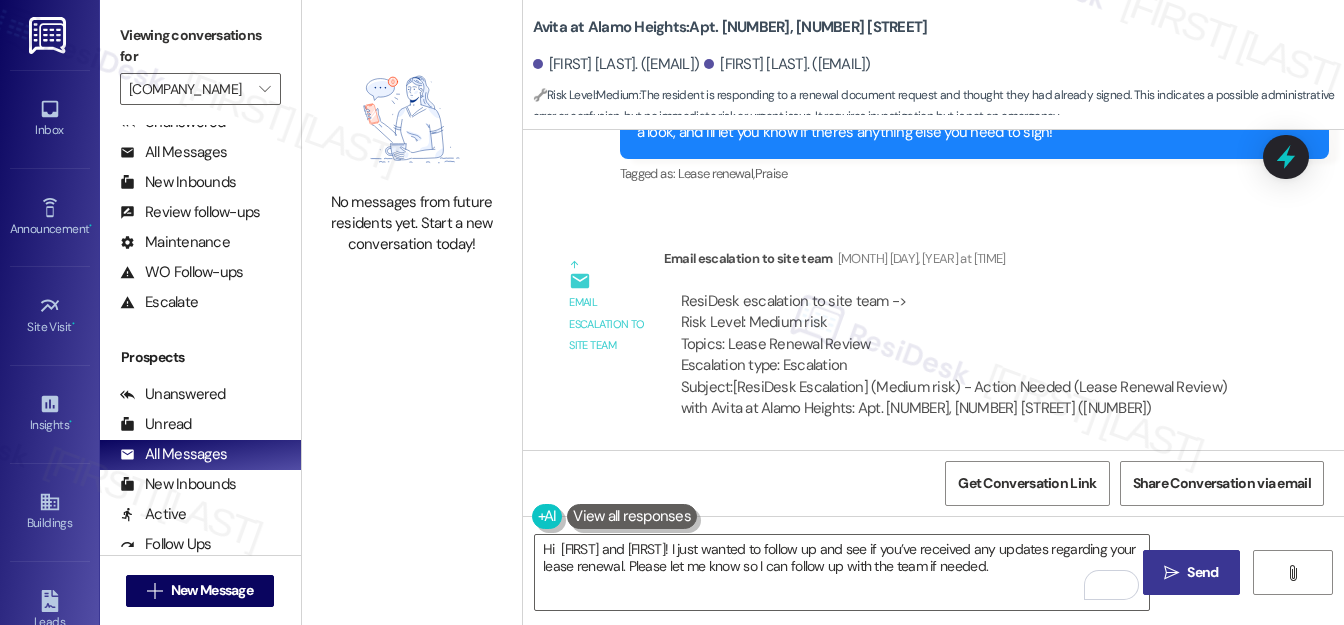 drag, startPoint x: 1196, startPoint y: 572, endPoint x: 1200, endPoint y: 560, distance: 12.649111 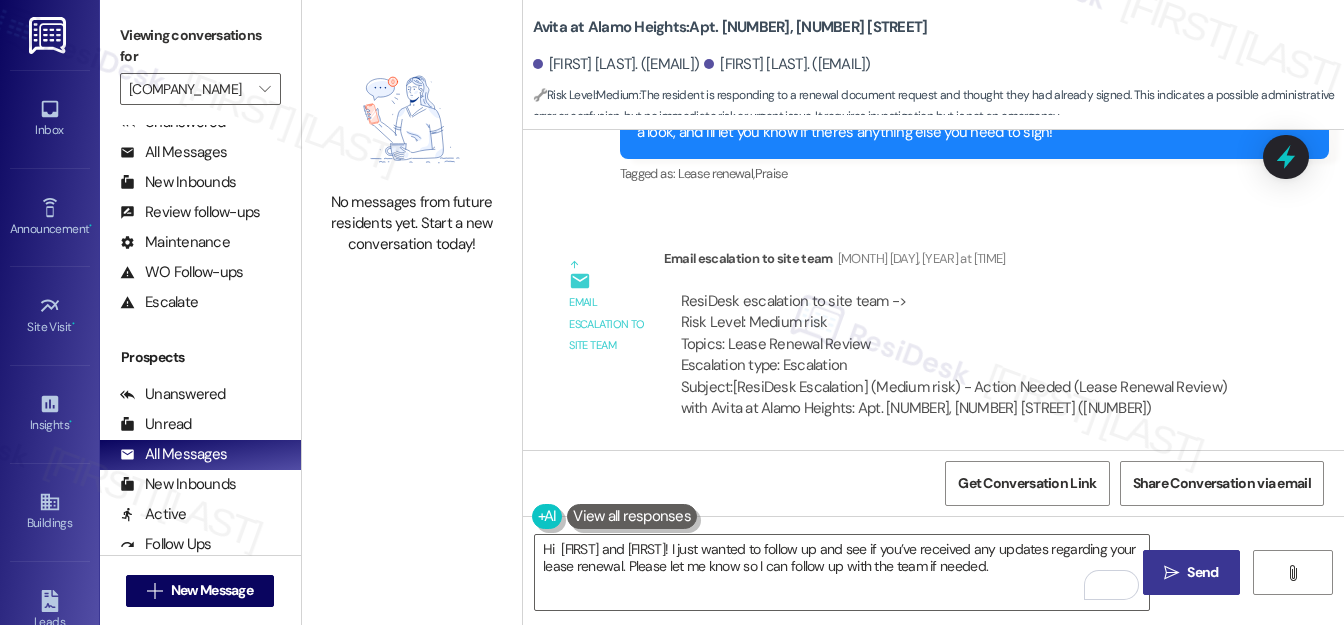 click on "Send" at bounding box center (1202, 572) 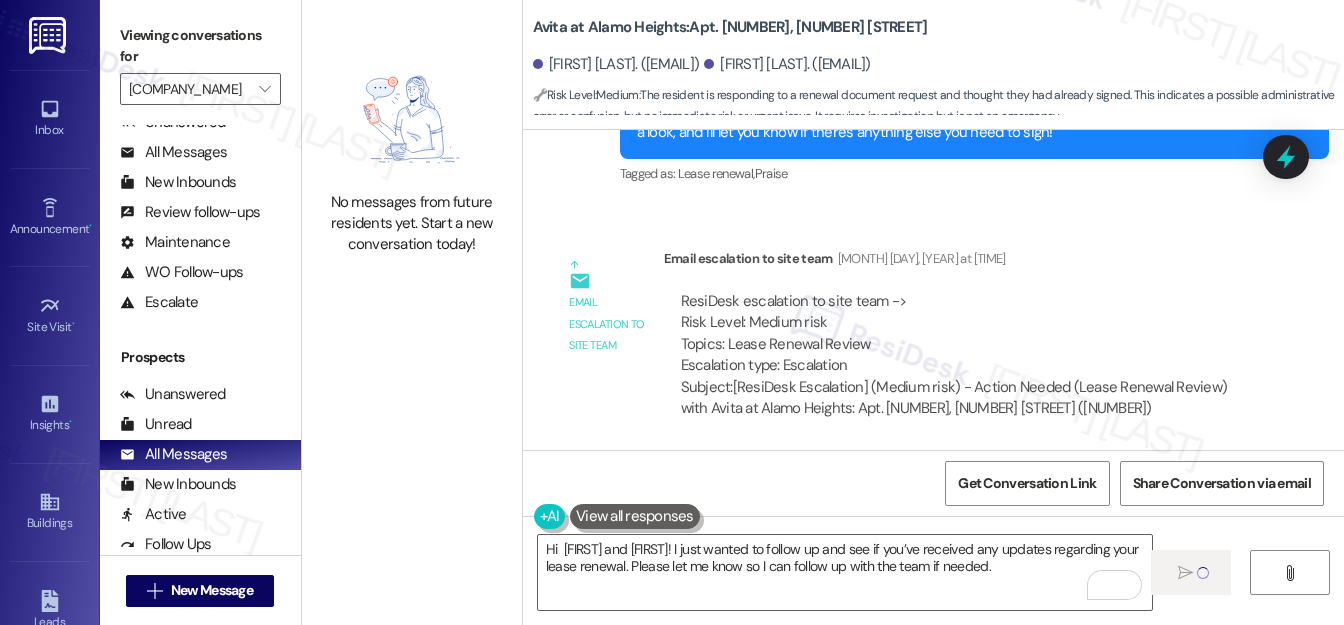 type 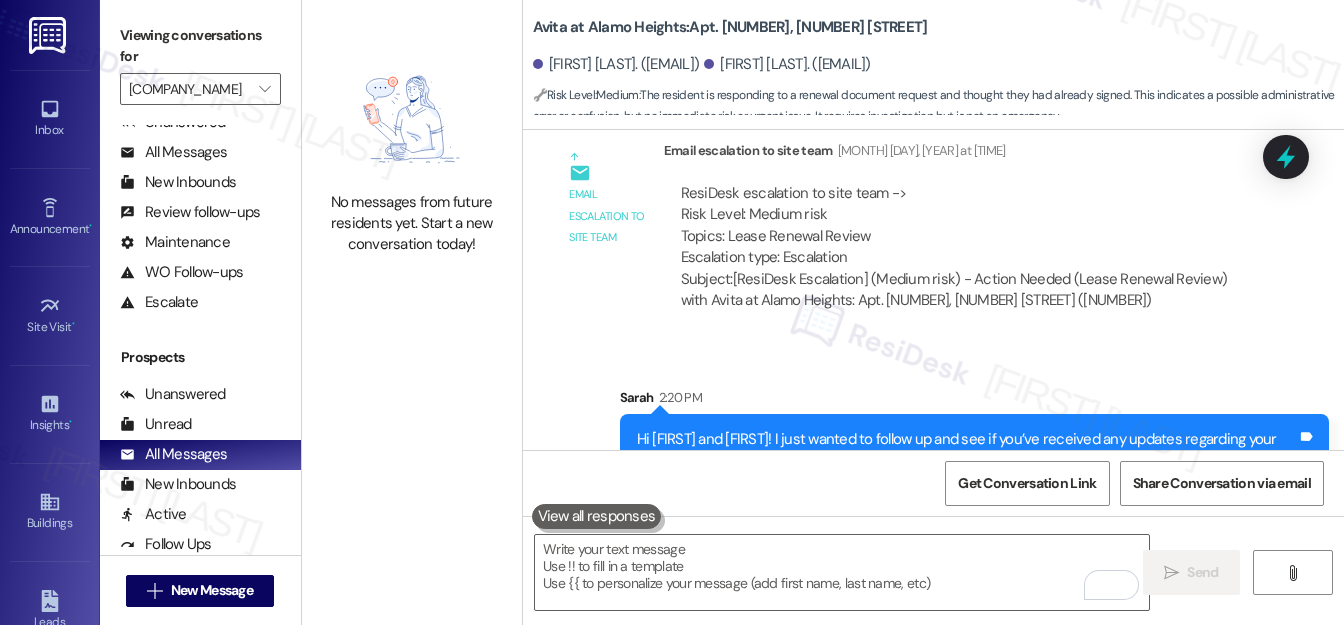 scroll, scrollTop: 2425, scrollLeft: 0, axis: vertical 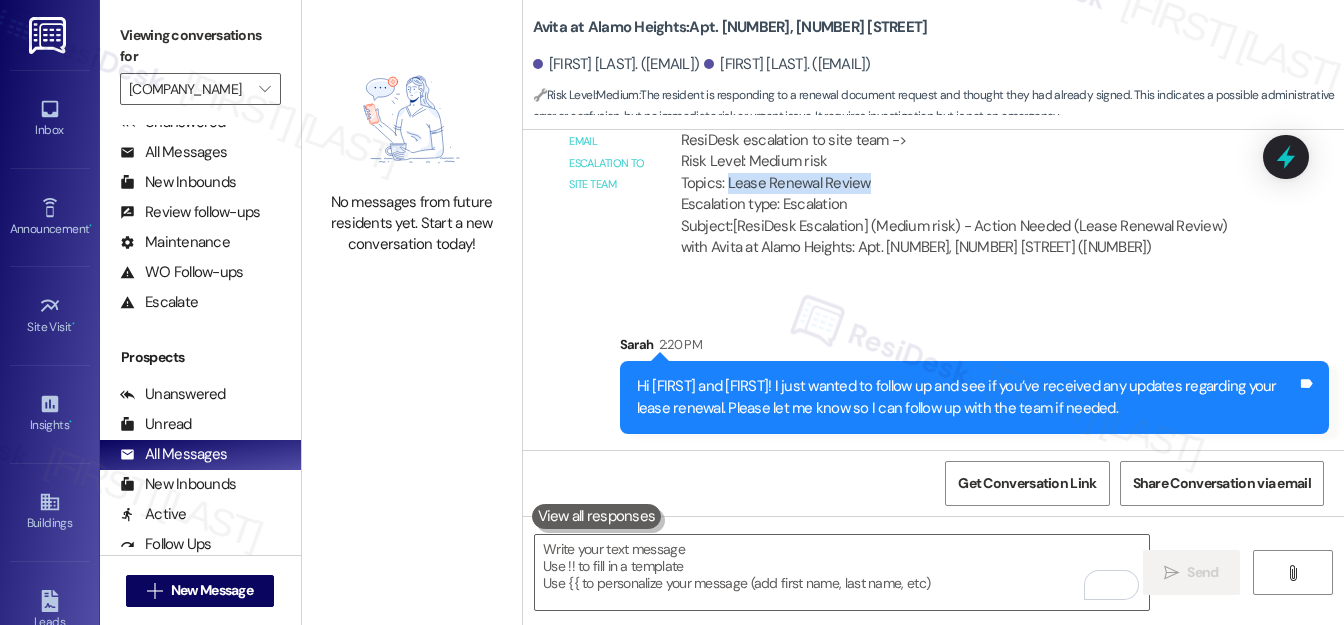 drag, startPoint x: 725, startPoint y: 183, endPoint x: 869, endPoint y: 181, distance: 144.01389 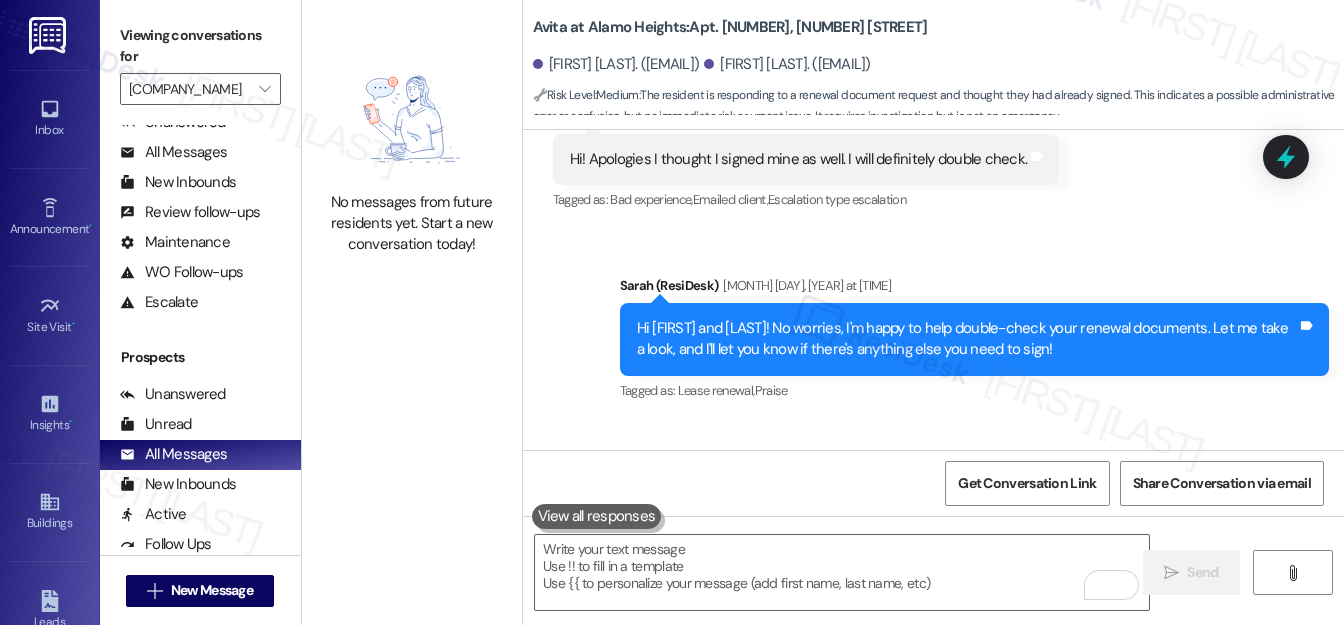 scroll, scrollTop: 1970, scrollLeft: 0, axis: vertical 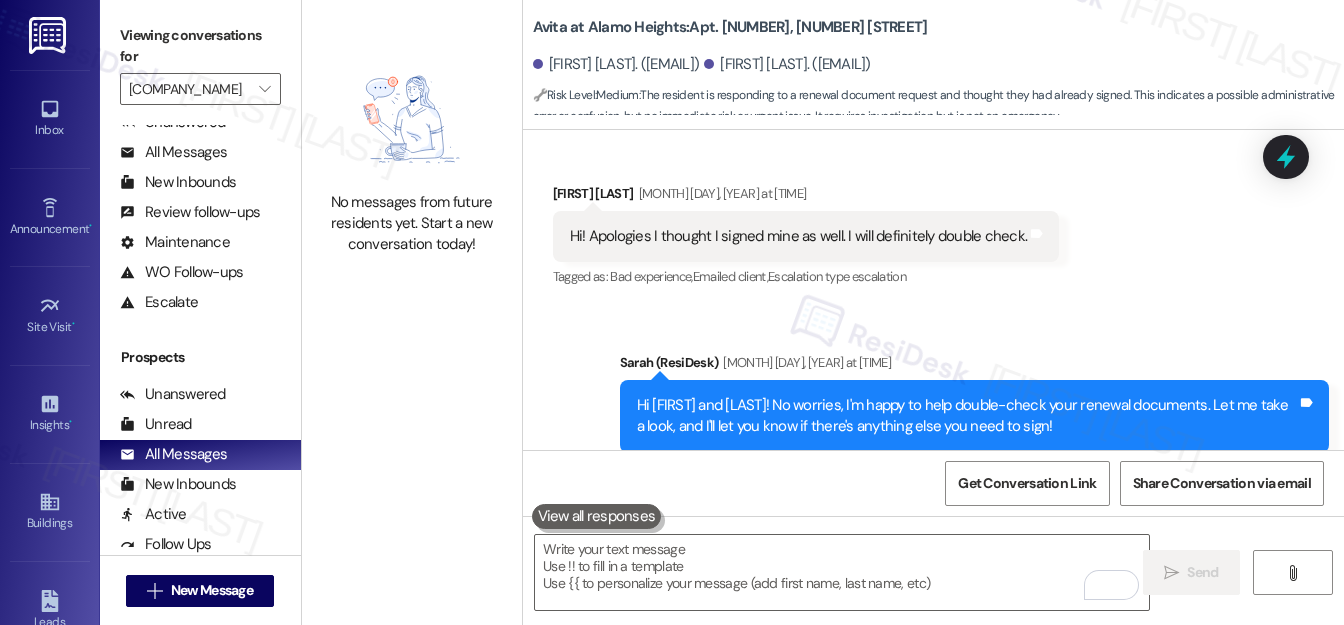 click on "Sent via SMS [PERSON]   (ResiDesk) [MONTH] [DAY], [YEAR] at [TIME] Hi [FIRST] and [FIRST]! No worries, I'm happy to help double-check your renewal documents. Let me take a look, and I'll let you know if there's anything else you need to sign! Tags and notes Tagged as:   Lease renewal ,  Click to highlight conversations about Lease renewal Praise Click to highlight conversations about Praise" at bounding box center (933, 402) 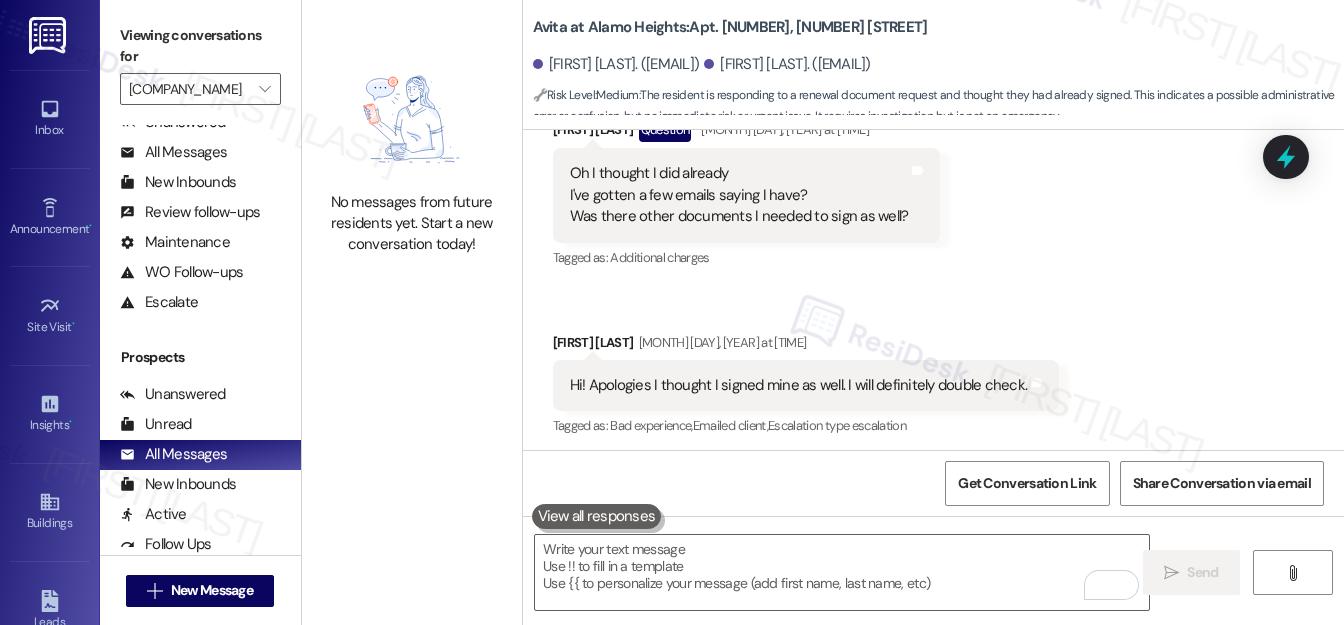 scroll, scrollTop: 1789, scrollLeft: 0, axis: vertical 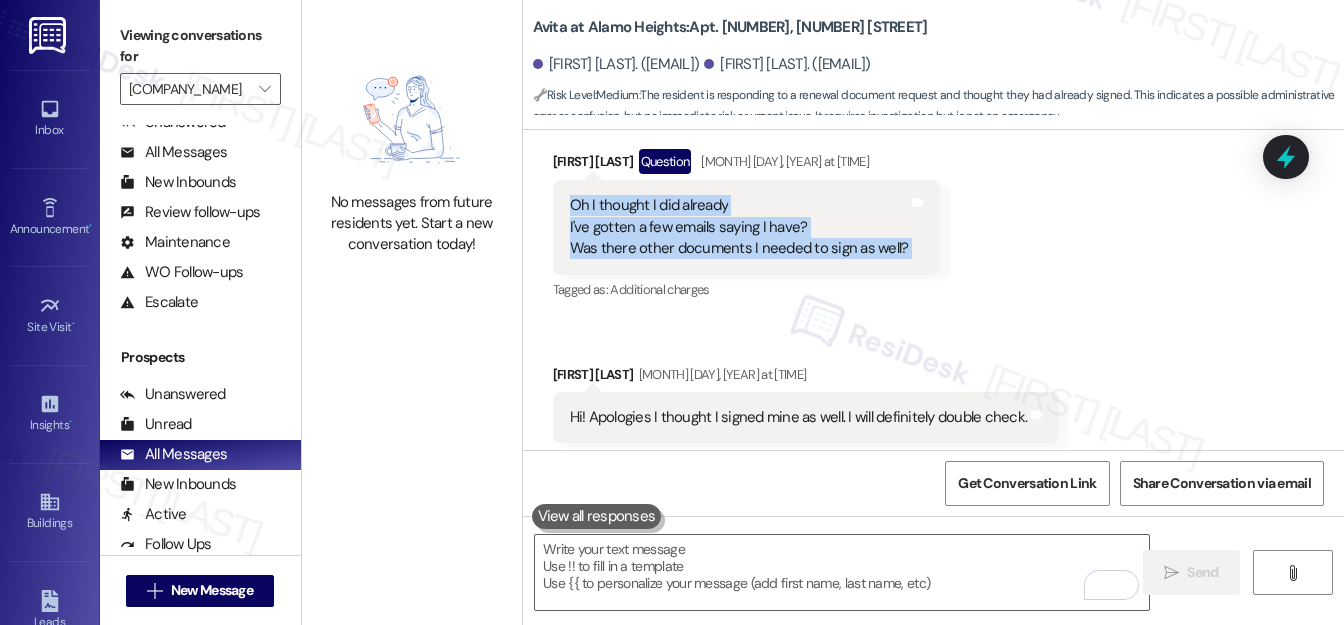 drag, startPoint x: 564, startPoint y: 209, endPoint x: 914, endPoint y: 239, distance: 351.28336 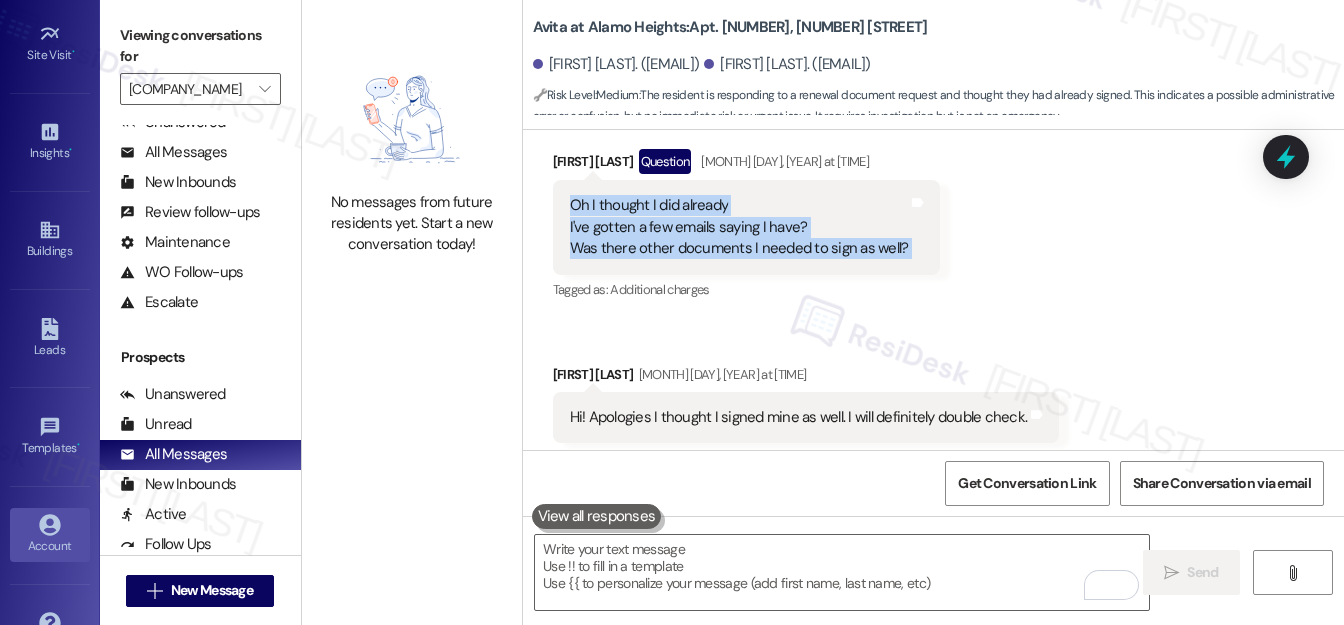 scroll, scrollTop: 321, scrollLeft: 0, axis: vertical 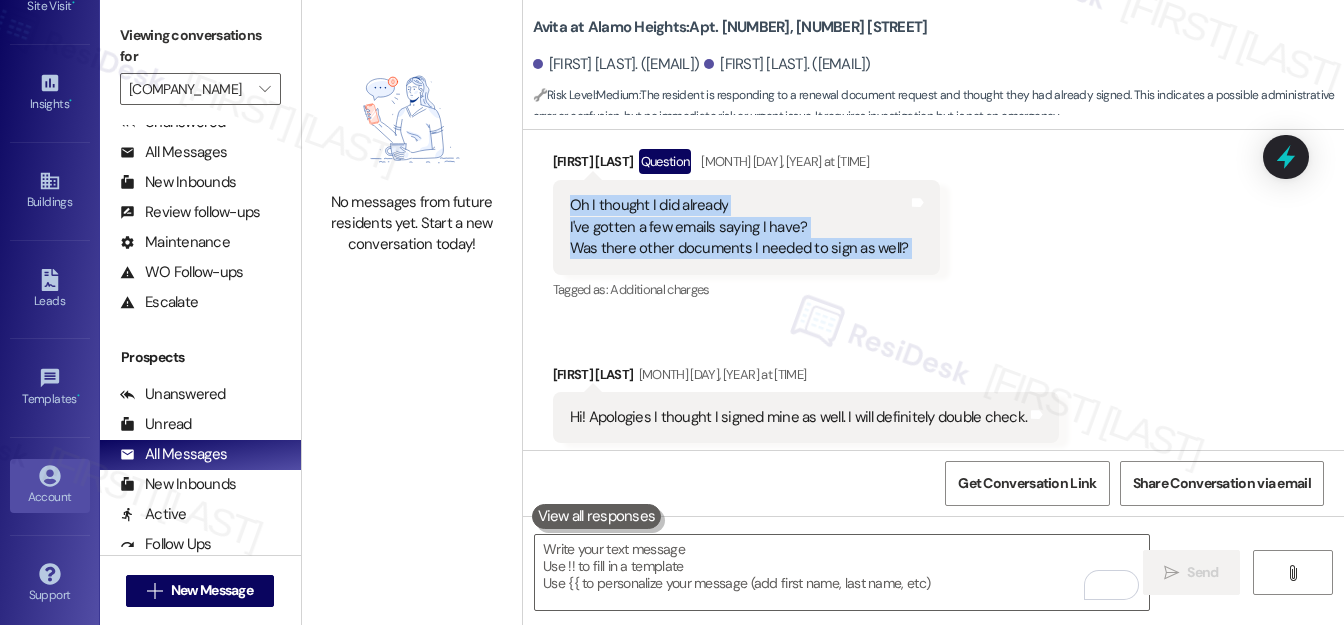 click on "Account" at bounding box center (50, 497) 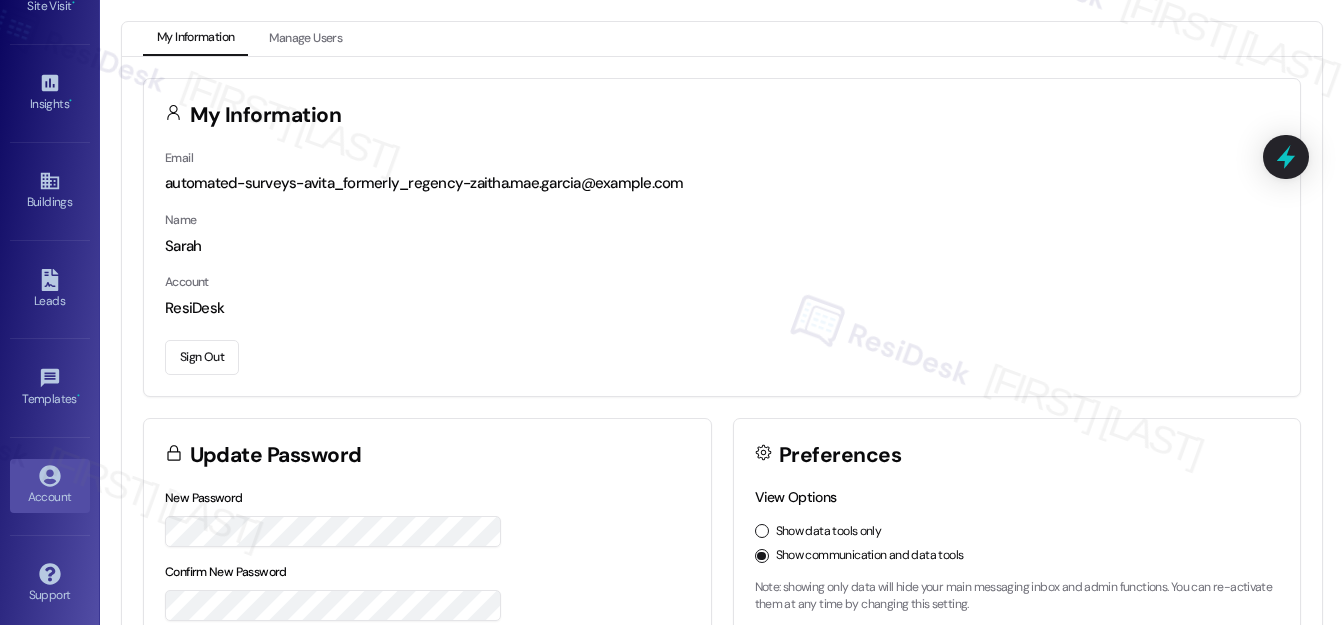 click on "Sign Out" at bounding box center (202, 357) 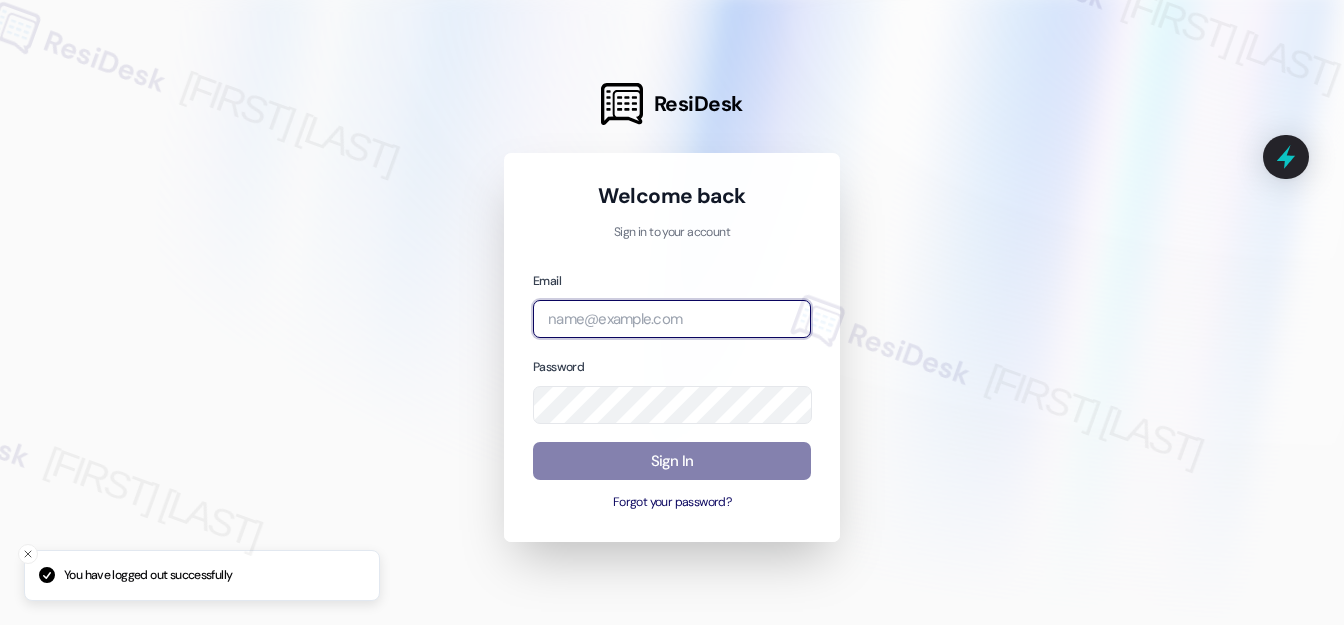 click at bounding box center [672, 319] 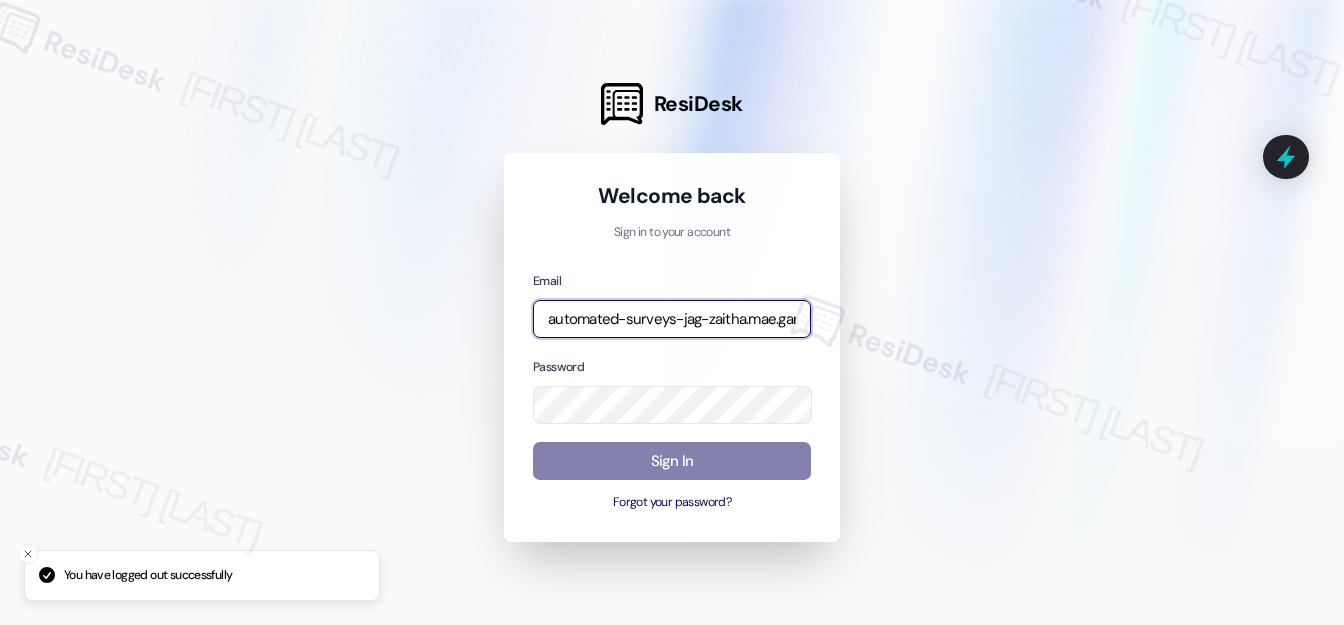 type on "automated-surveys-jag-zaitha.mae.garcia@example.com" 